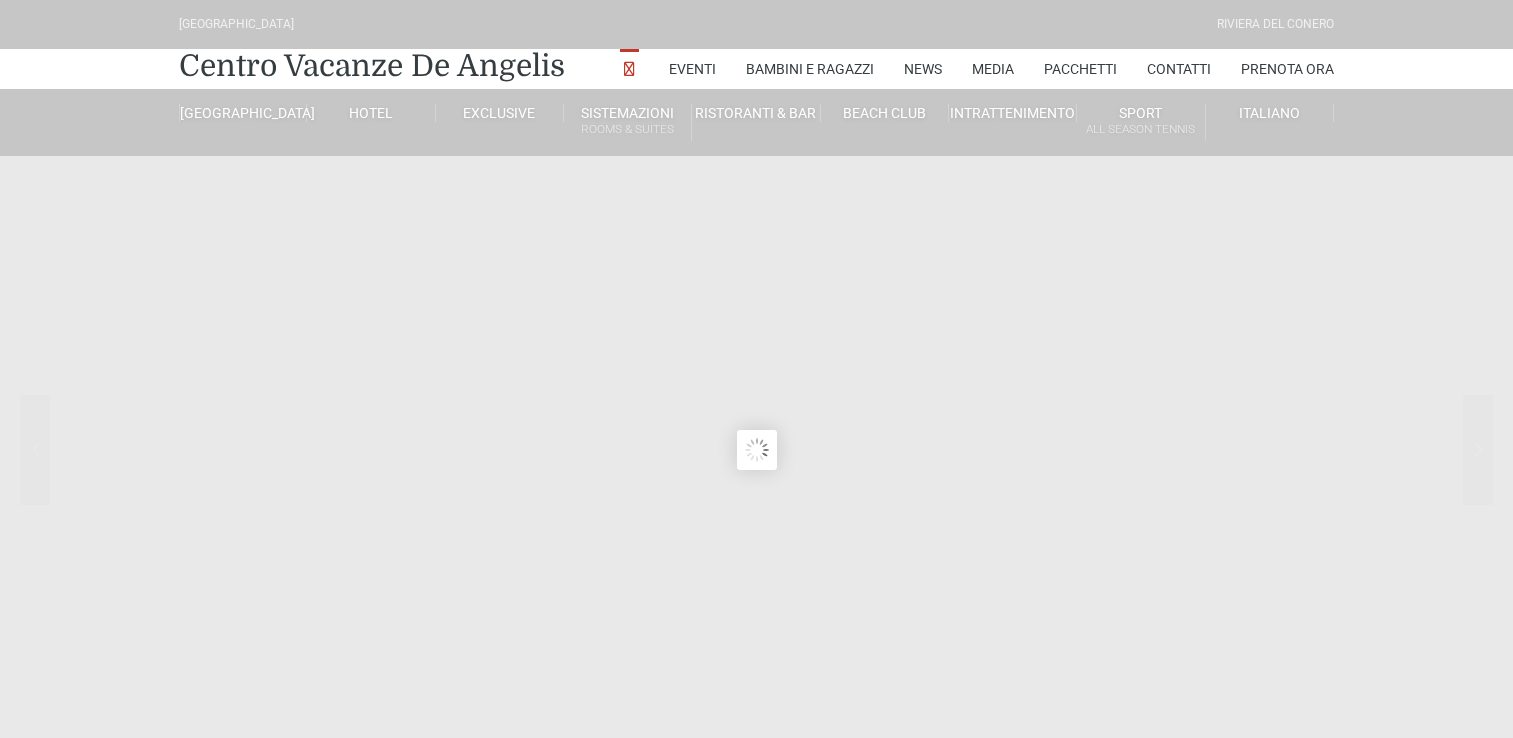 scroll, scrollTop: 0, scrollLeft: 0, axis: both 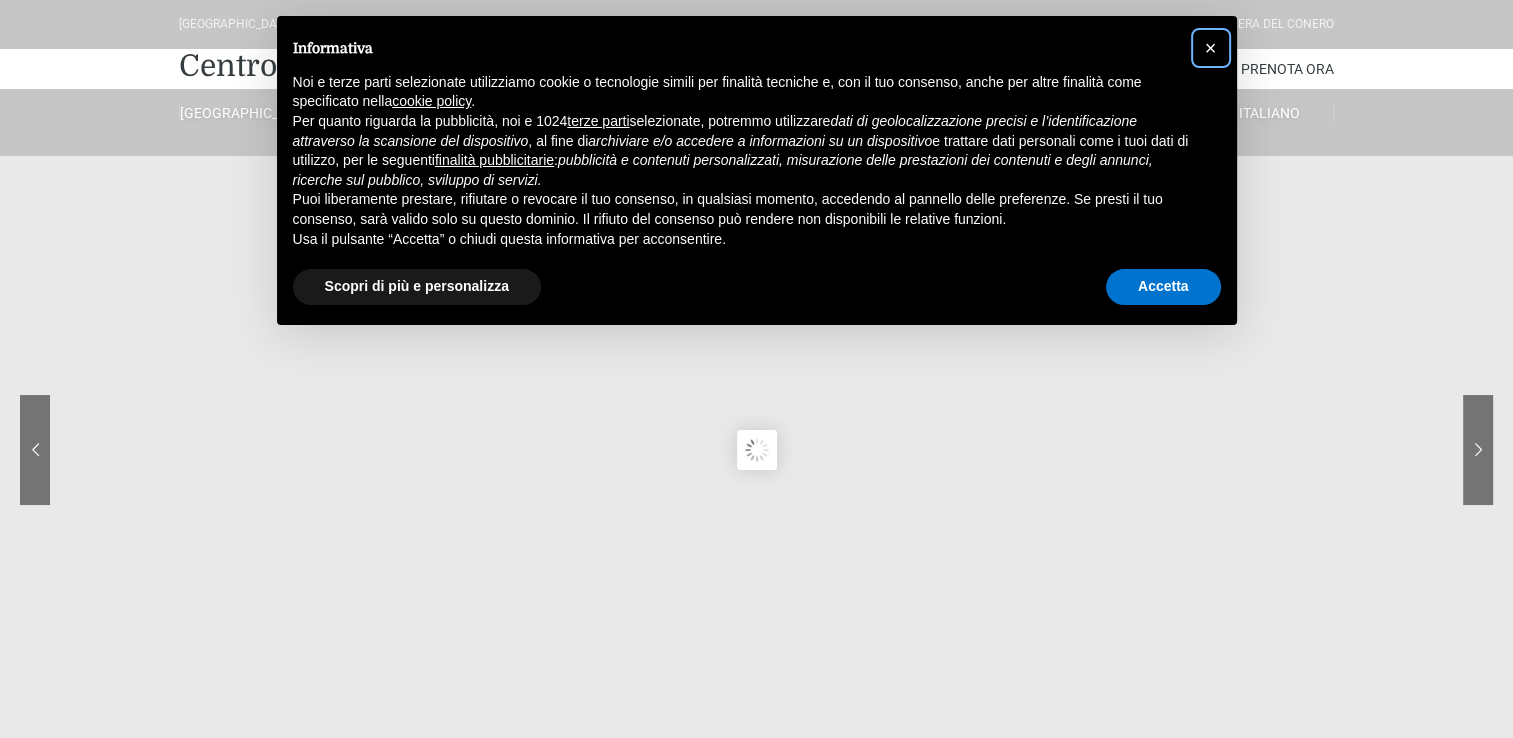 click on "×" at bounding box center [1211, 48] 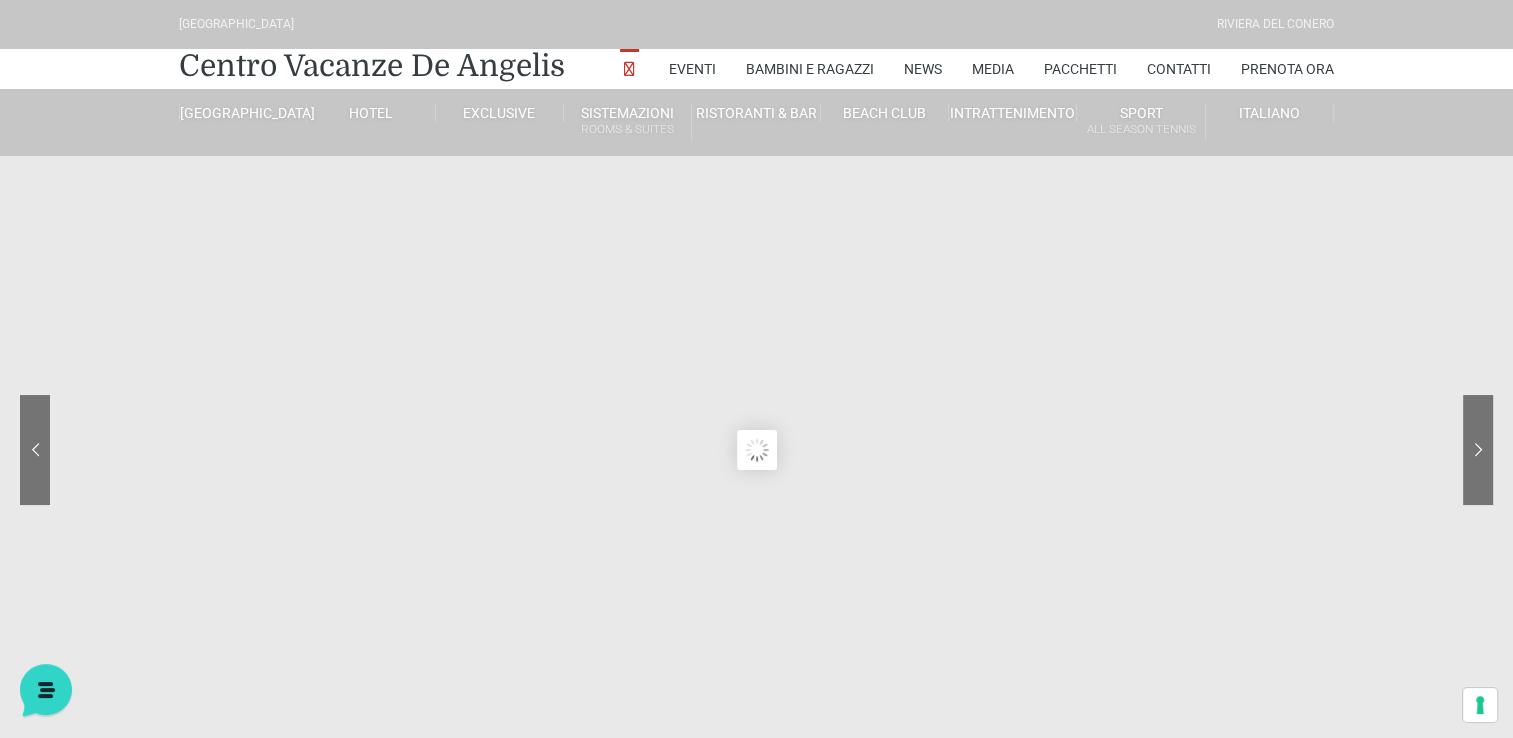 scroll, scrollTop: 0, scrollLeft: 0, axis: both 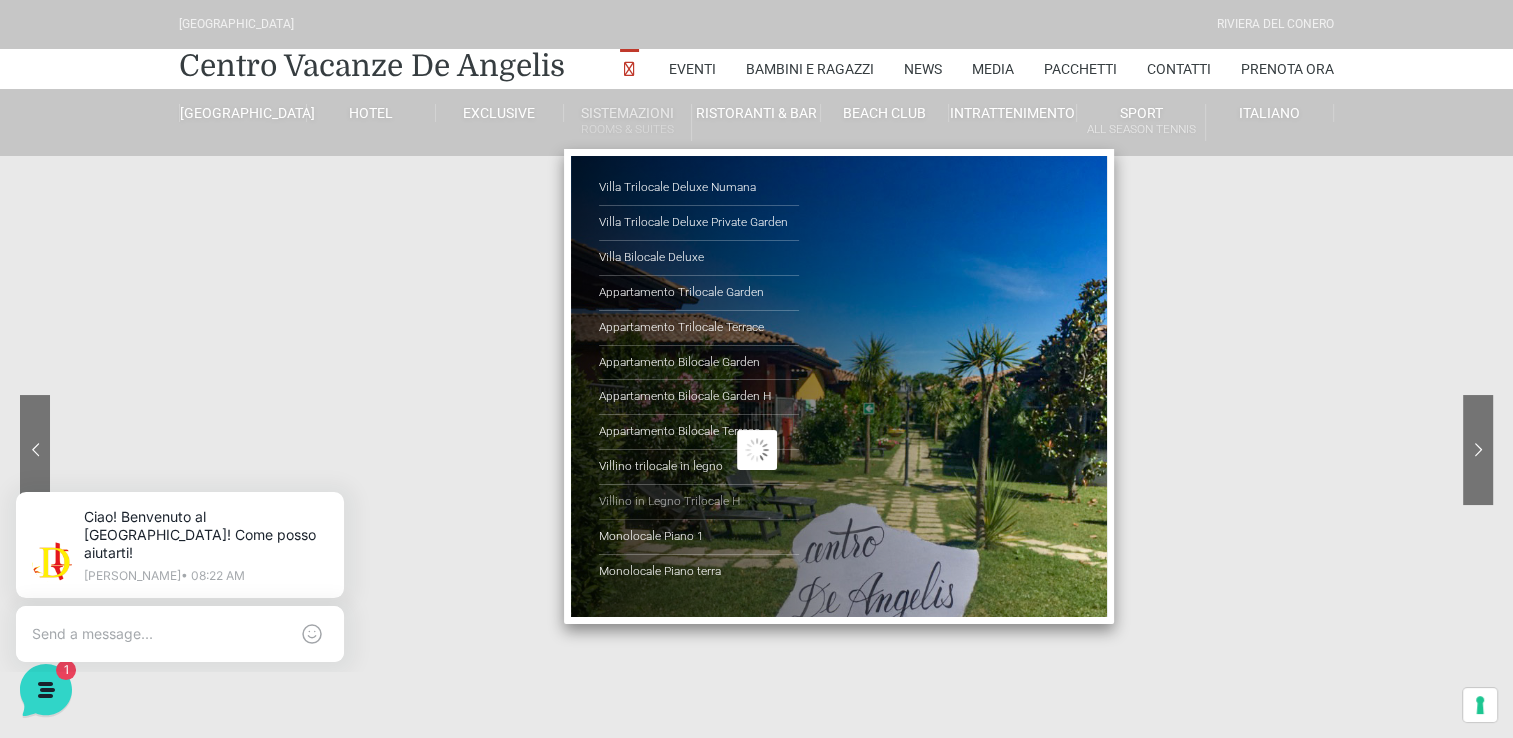 click on "Villino in Legno Trilocale H" at bounding box center (699, 502) 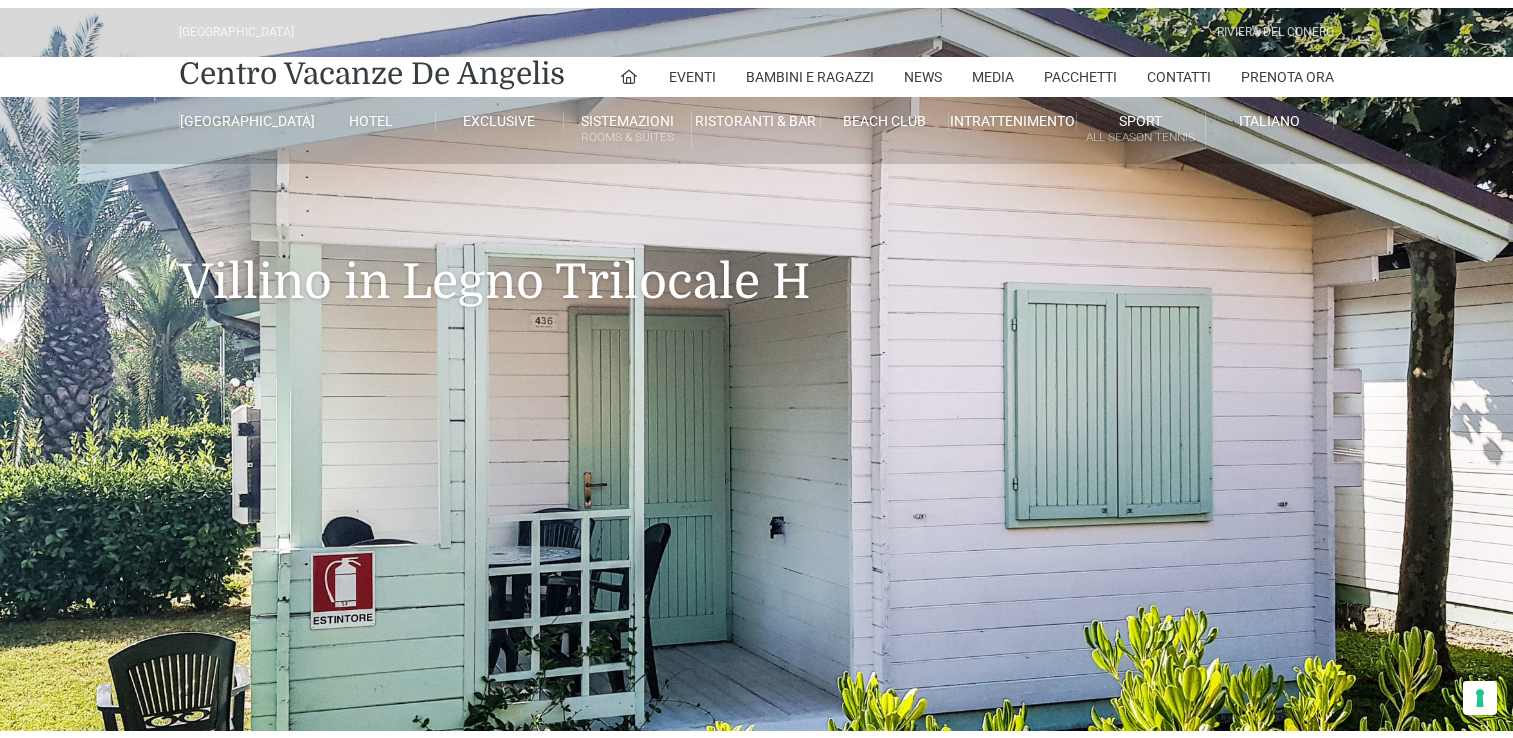 scroll, scrollTop: 0, scrollLeft: 0, axis: both 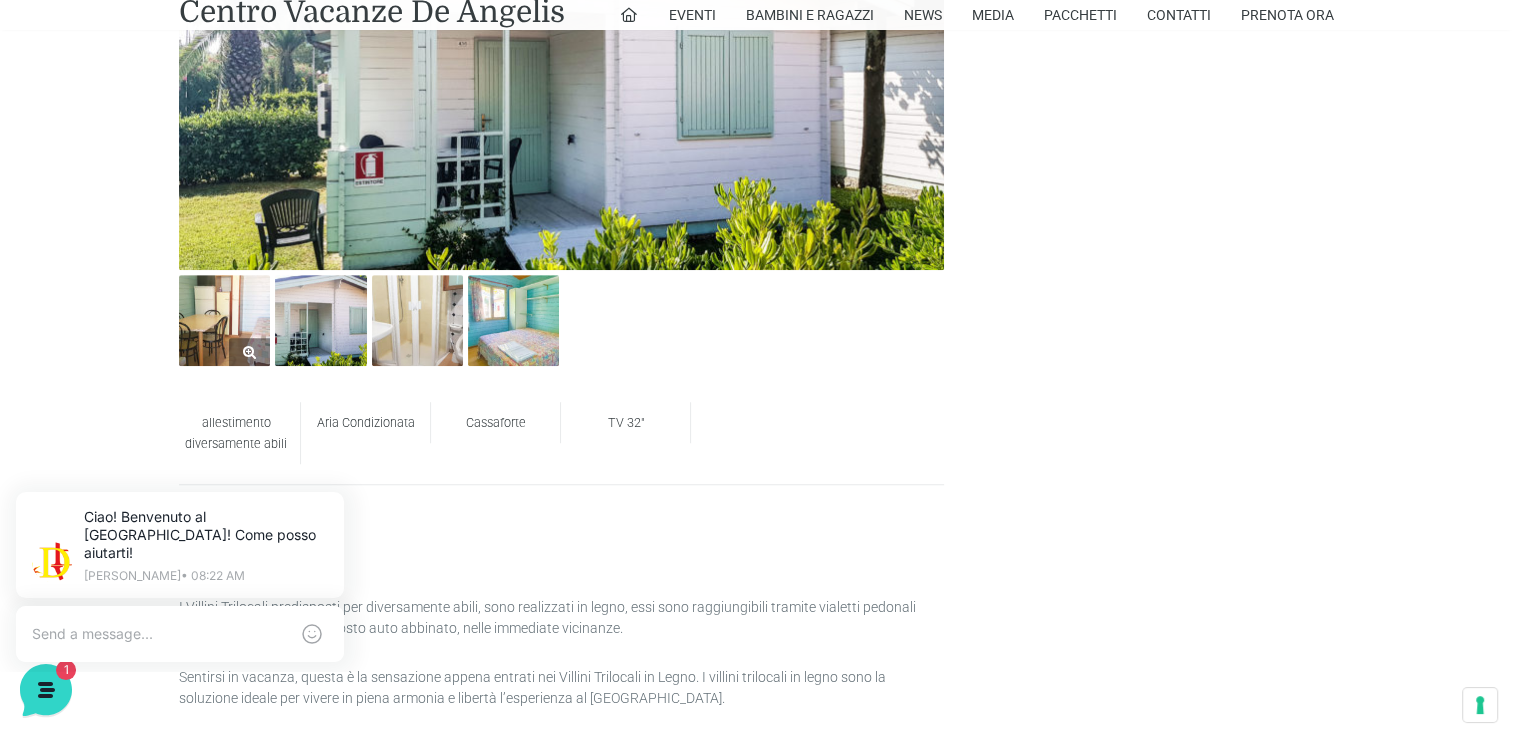 click at bounding box center (224, 320) 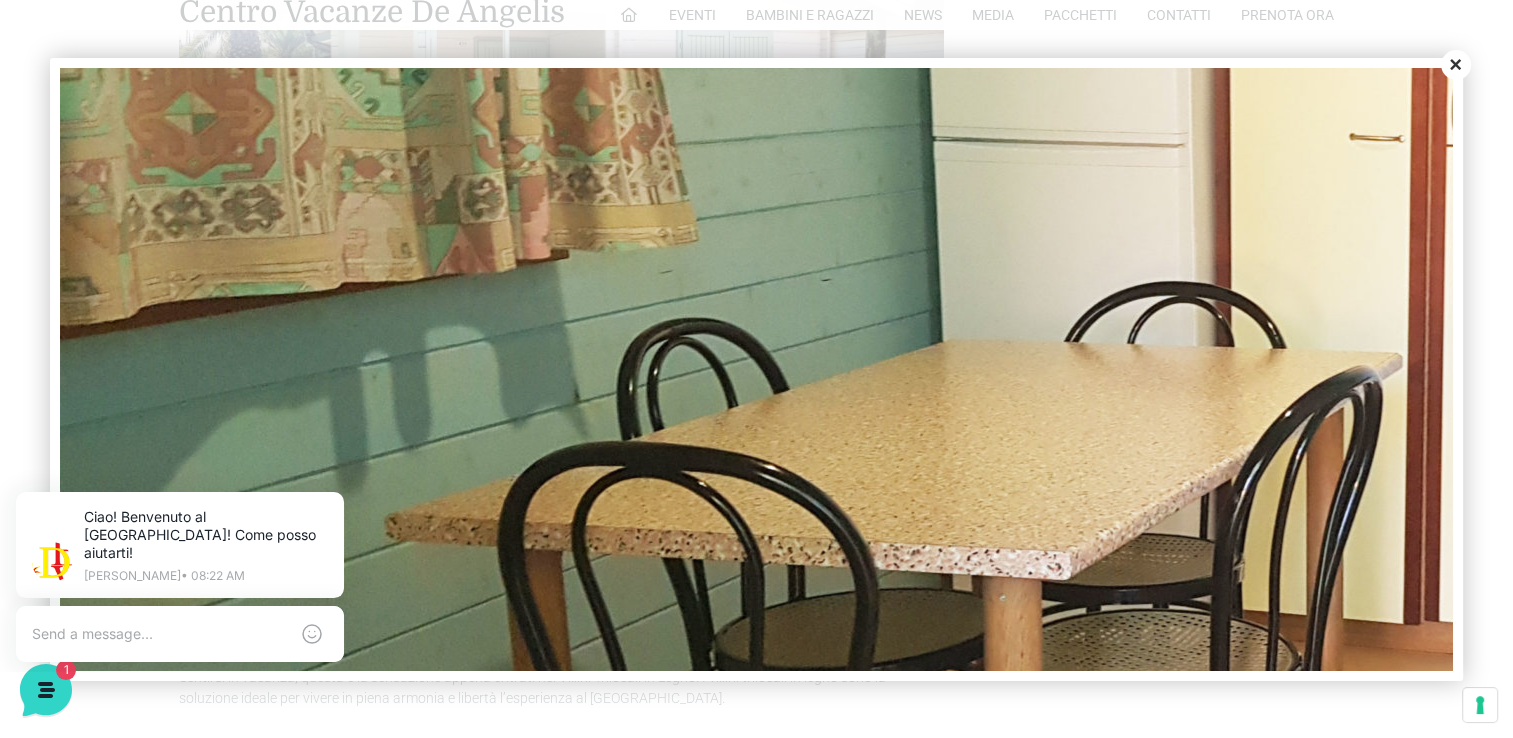 scroll, scrollTop: 0, scrollLeft: 0, axis: both 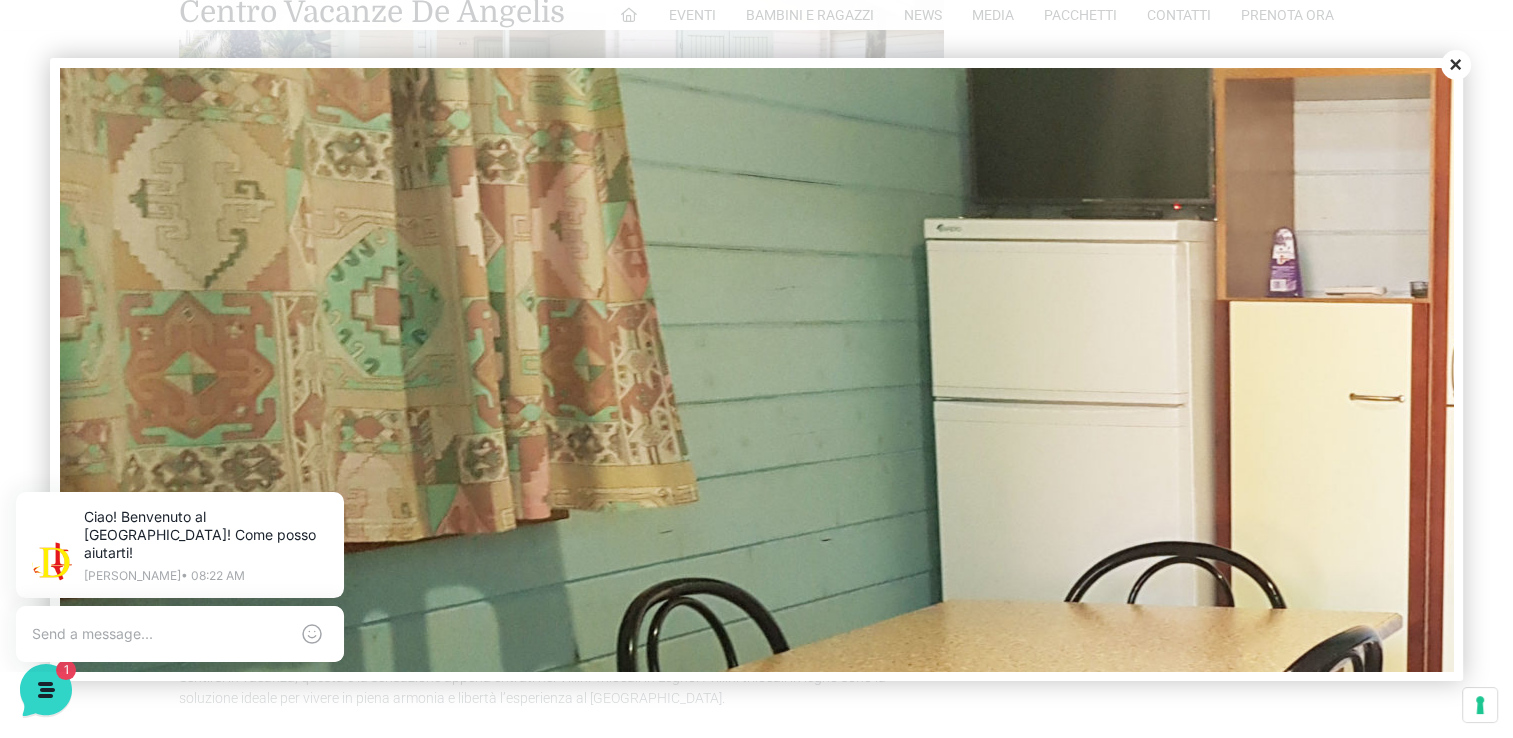 click on "Close" at bounding box center [1456, 65] 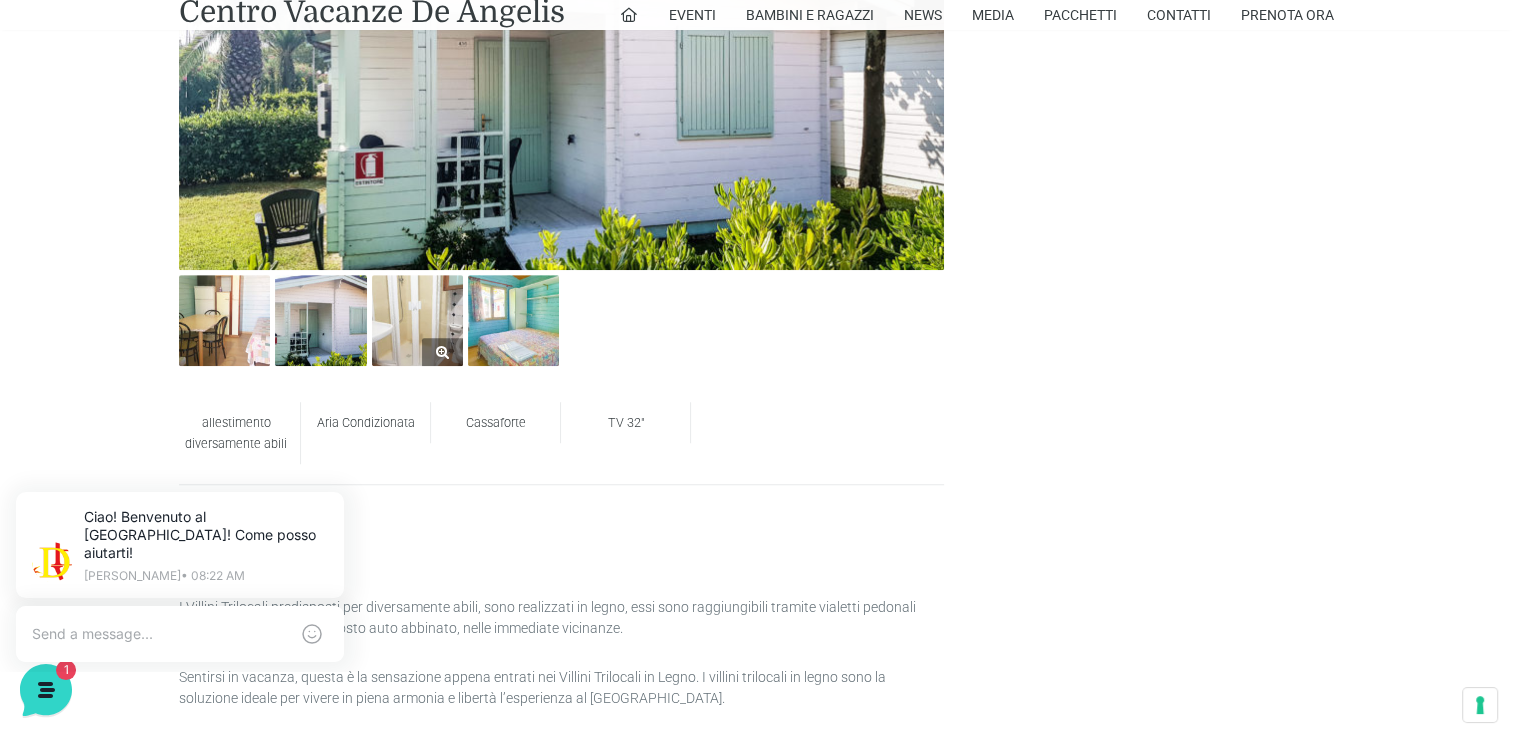 click at bounding box center [417, 320] 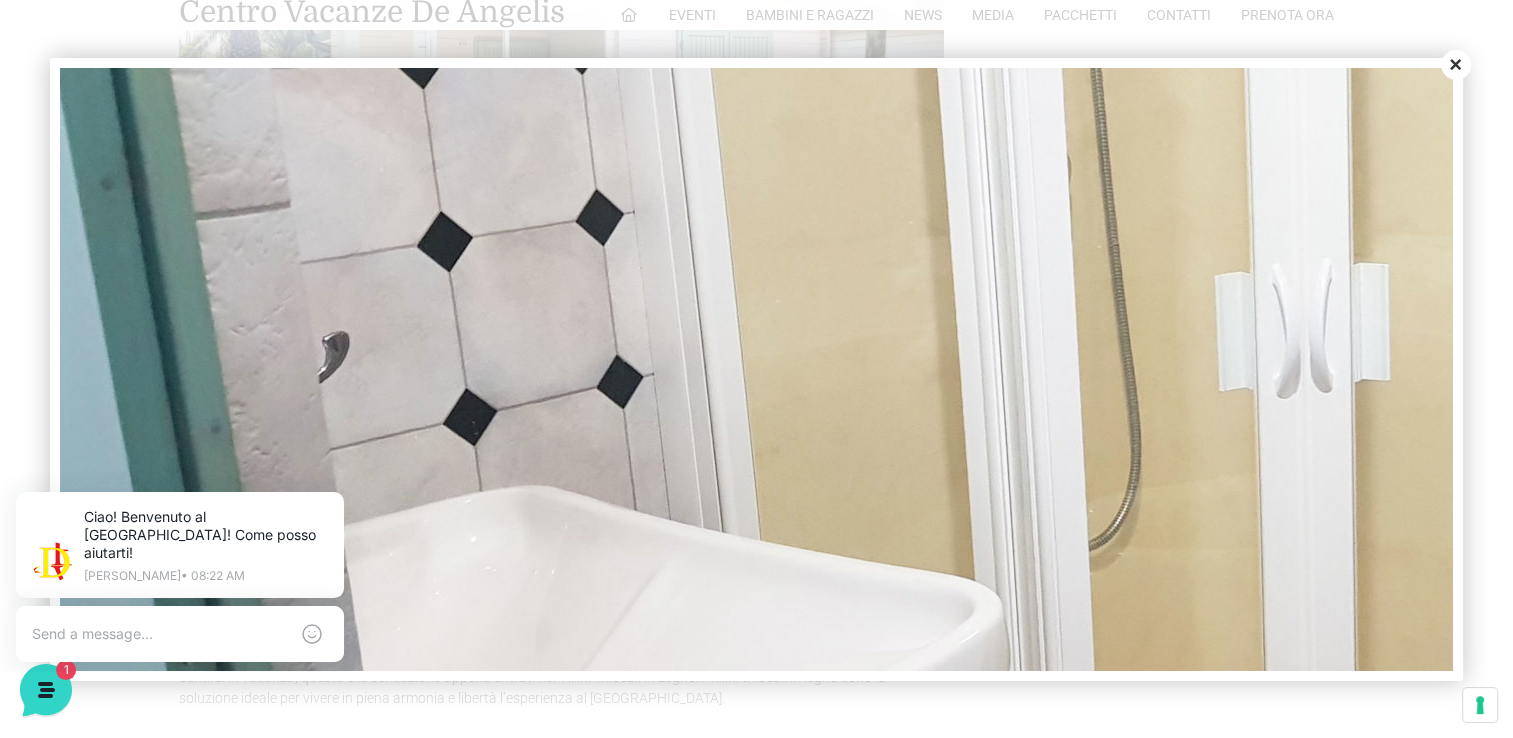 scroll, scrollTop: 0, scrollLeft: 0, axis: both 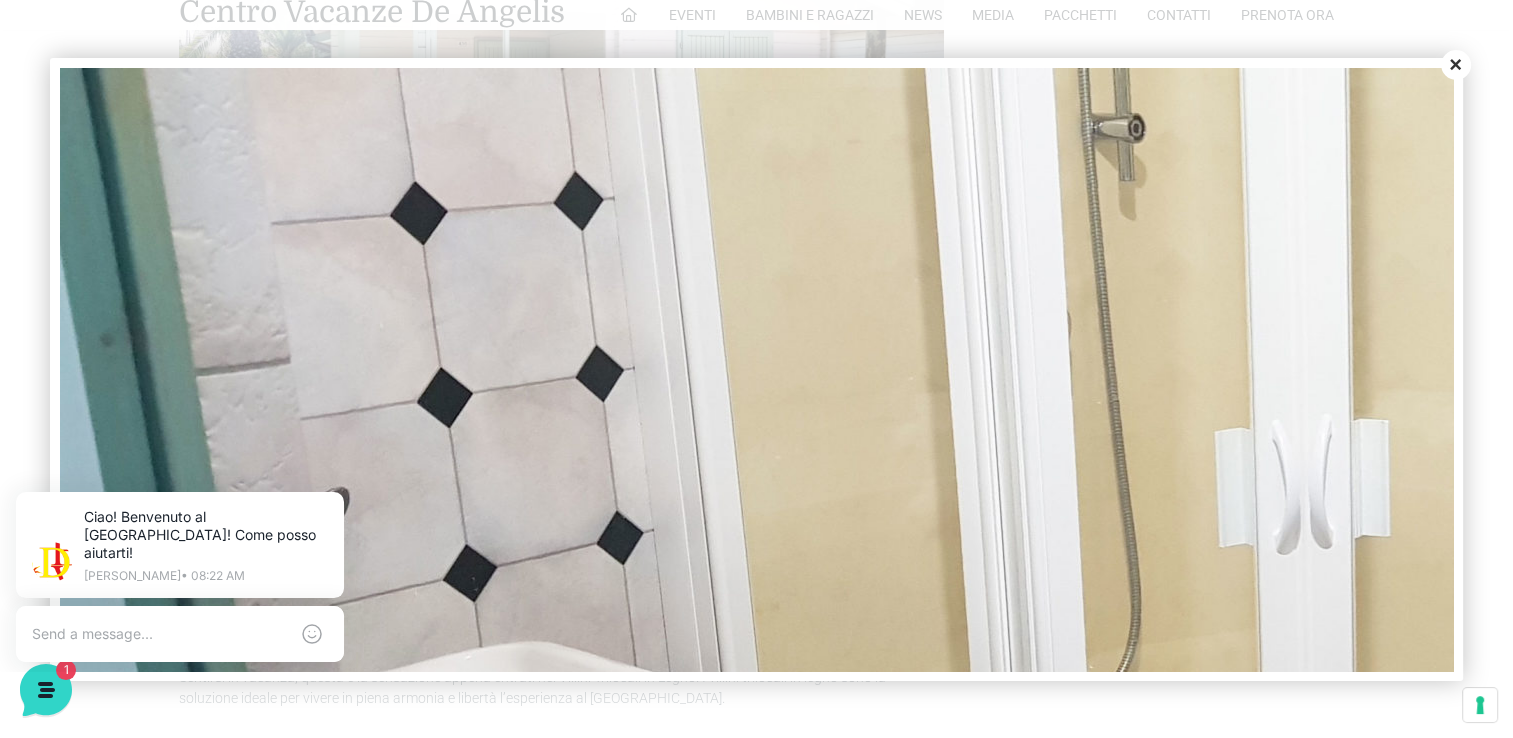 click on "Close" at bounding box center [1456, 65] 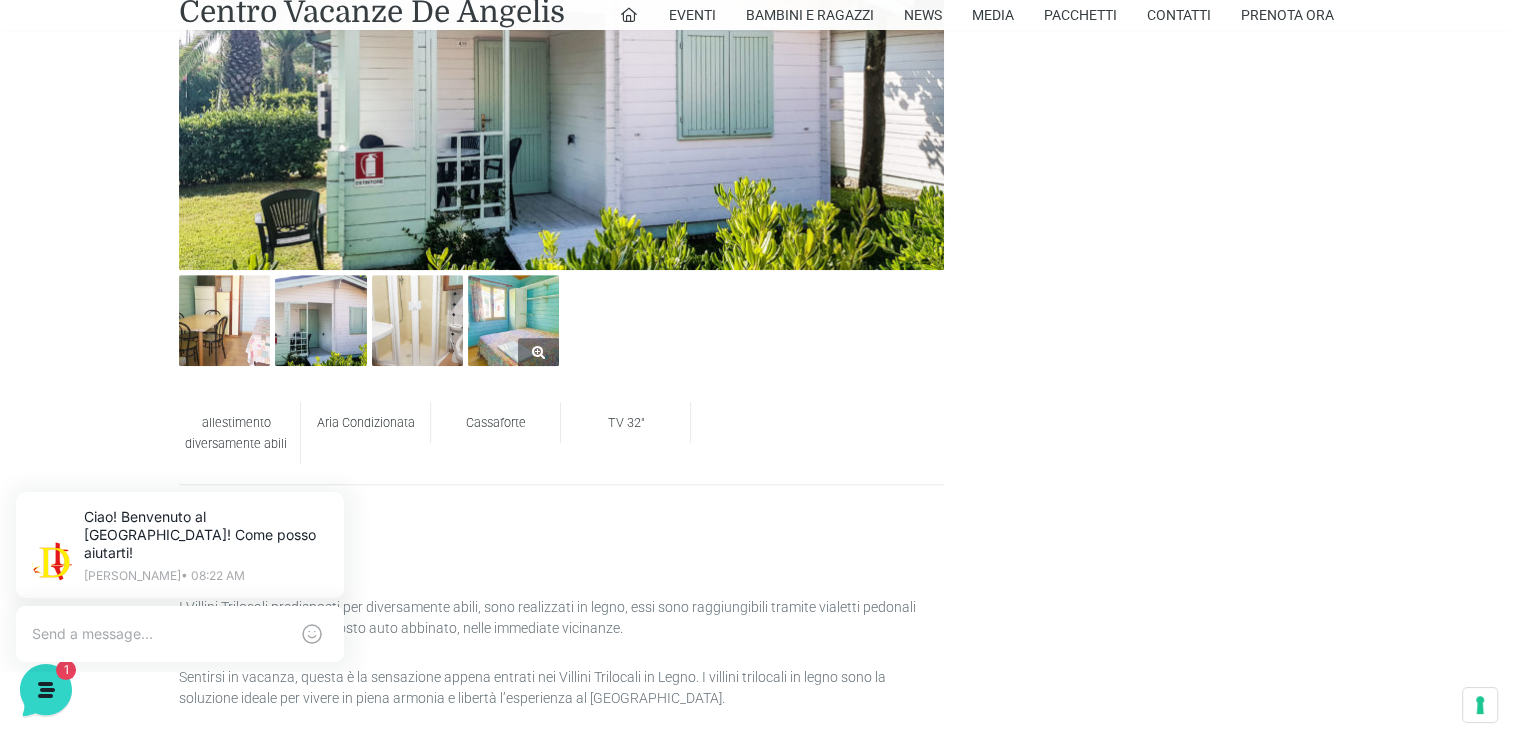 click at bounding box center (513, 320) 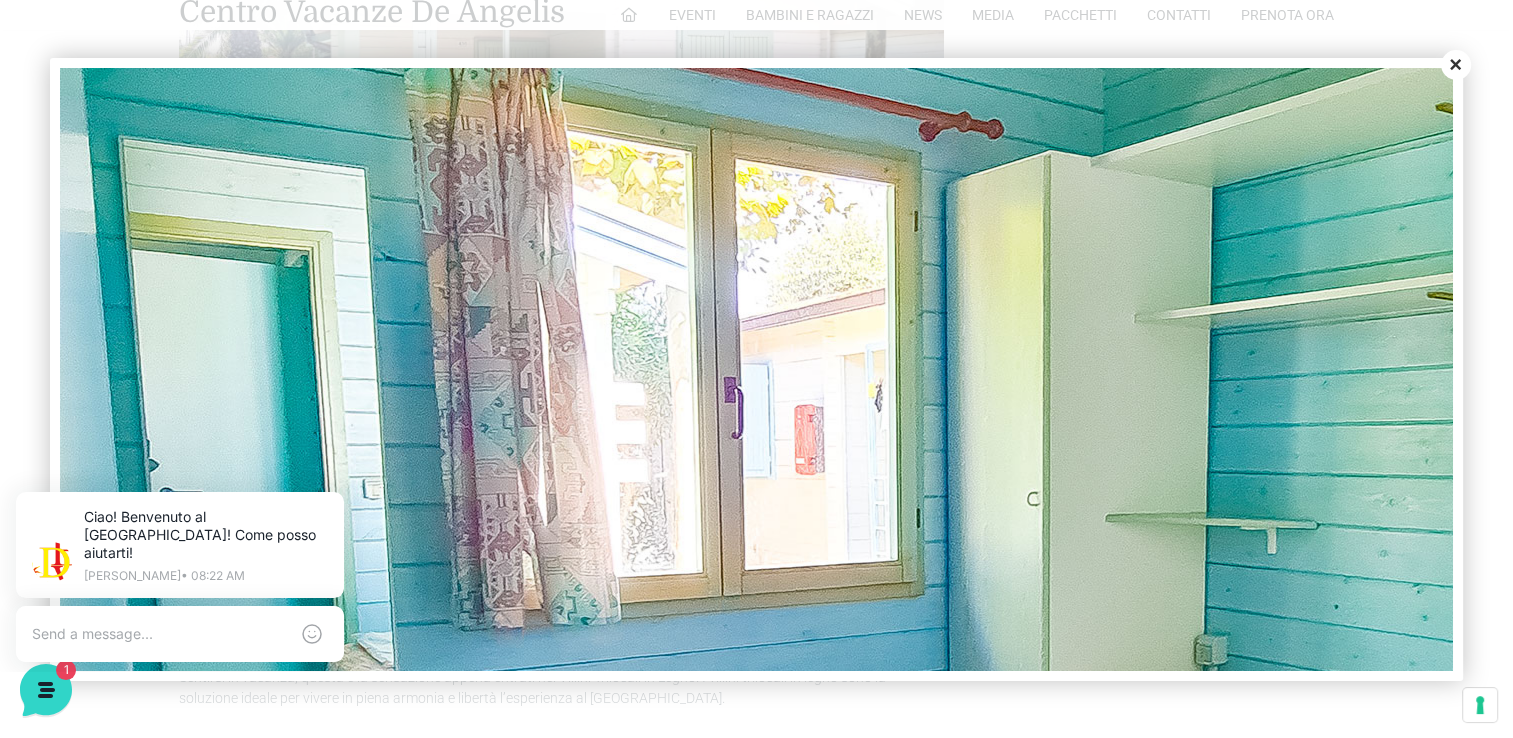 scroll, scrollTop: 0, scrollLeft: 0, axis: both 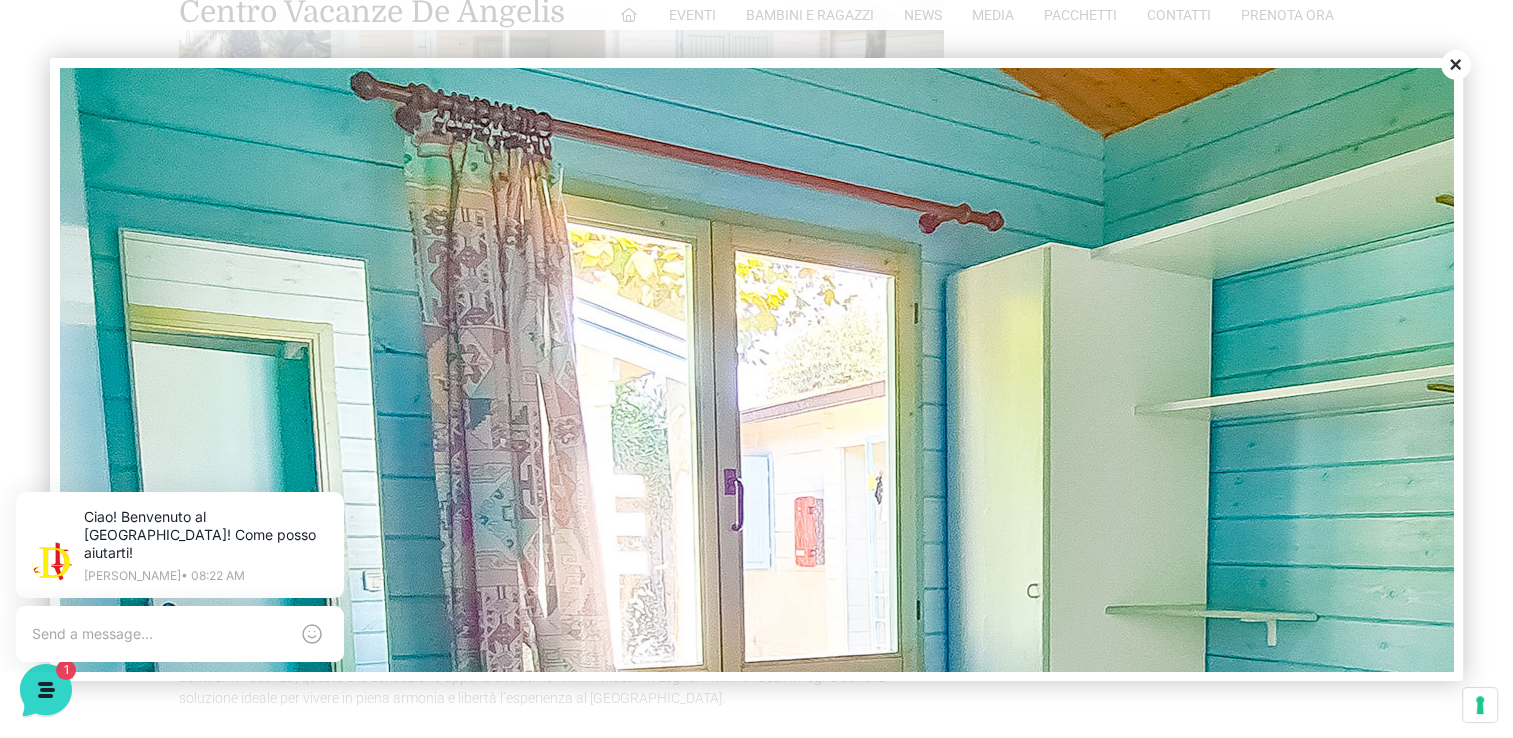 click on "Close" at bounding box center (1456, 65) 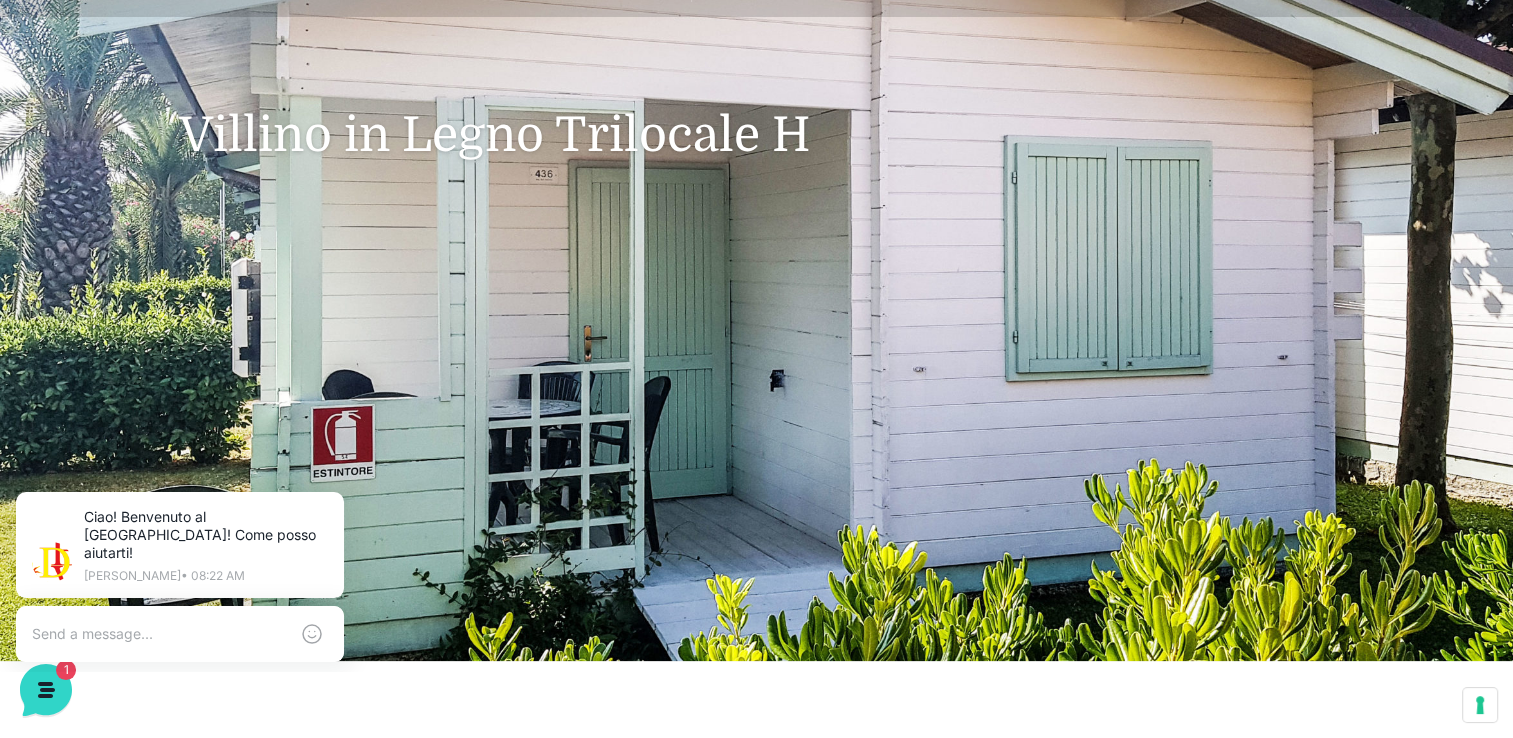 scroll, scrollTop: 0, scrollLeft: 0, axis: both 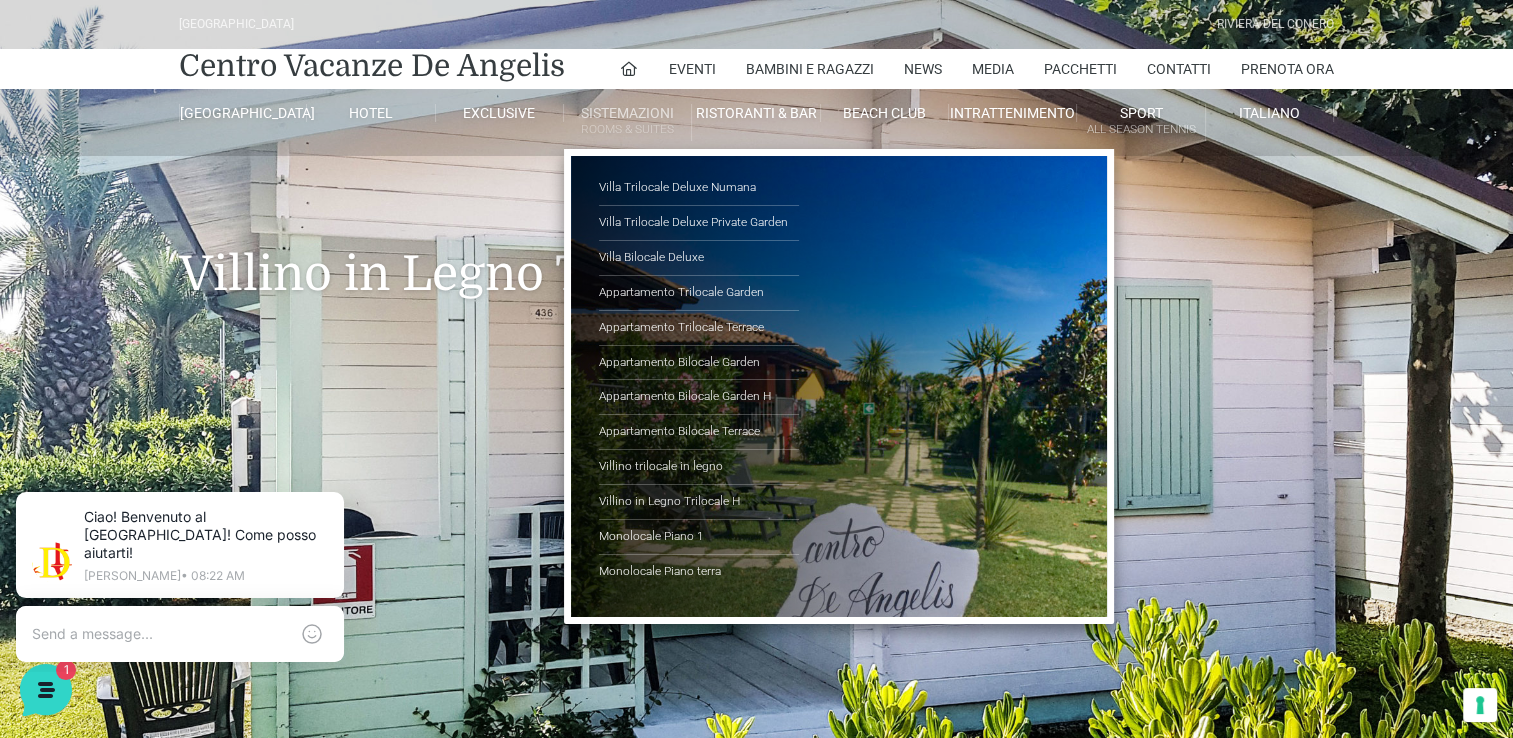 click on "Rooms & Suites" at bounding box center (627, 129) 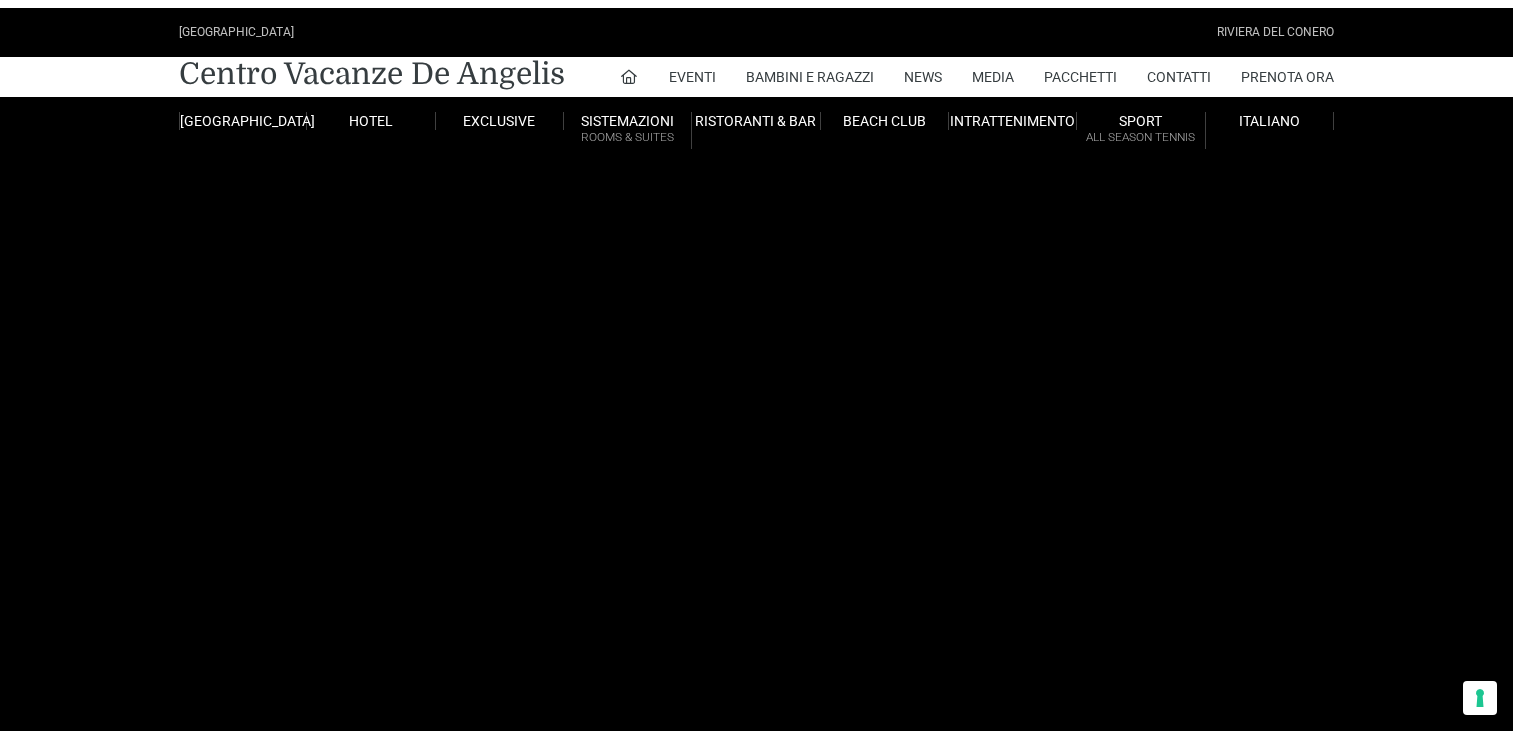 scroll, scrollTop: 0, scrollLeft: 0, axis: both 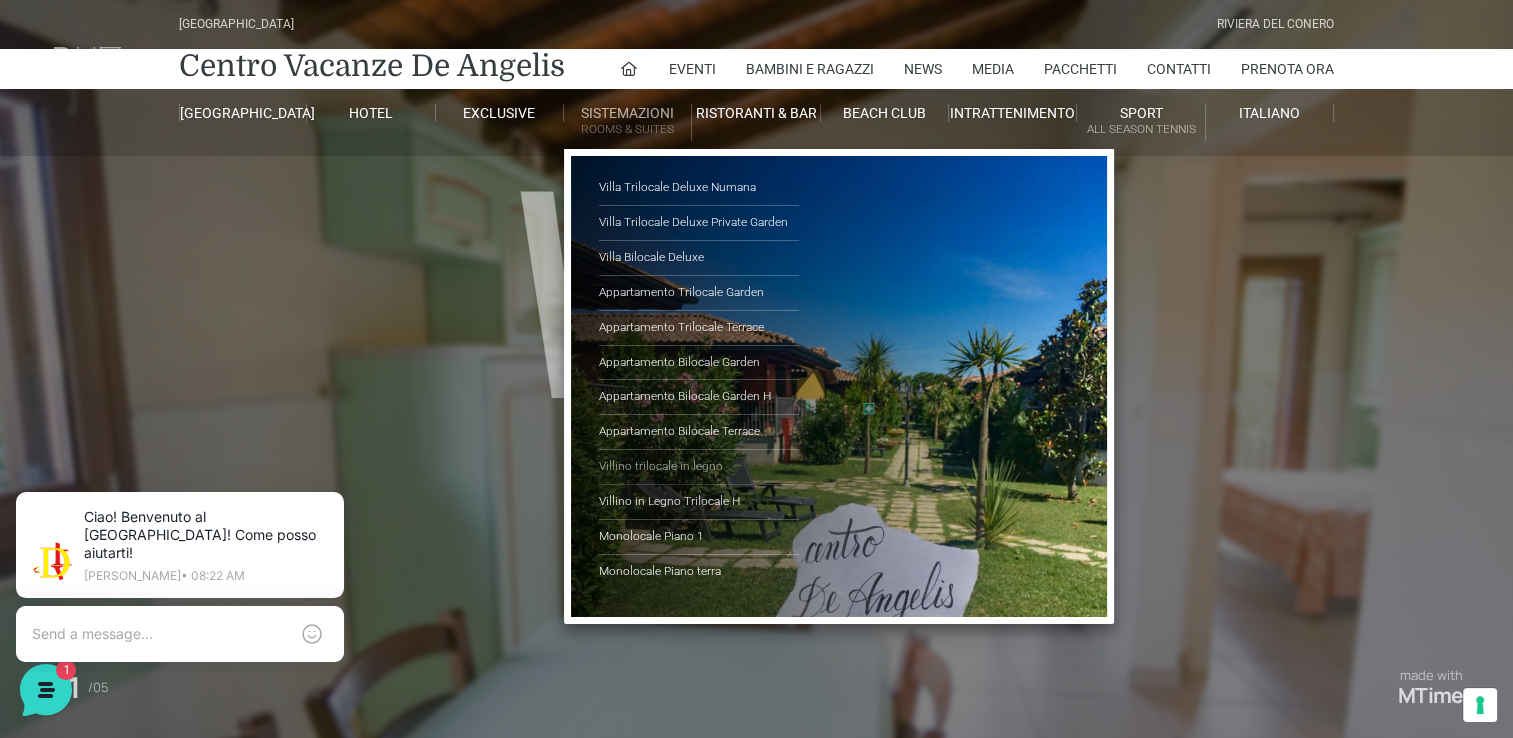 click on "Villino trilocale in legno" at bounding box center (699, 467) 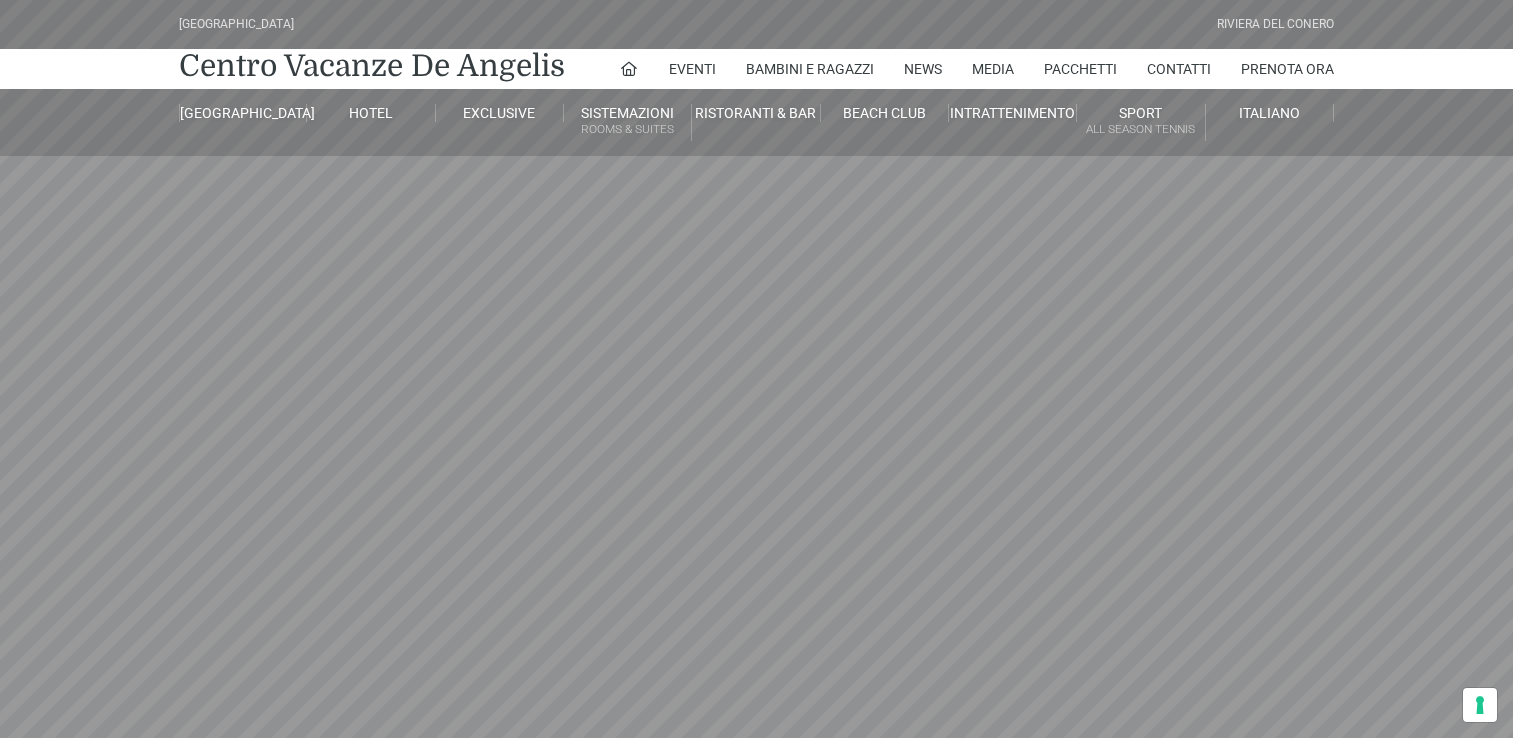 scroll, scrollTop: 0, scrollLeft: 0, axis: both 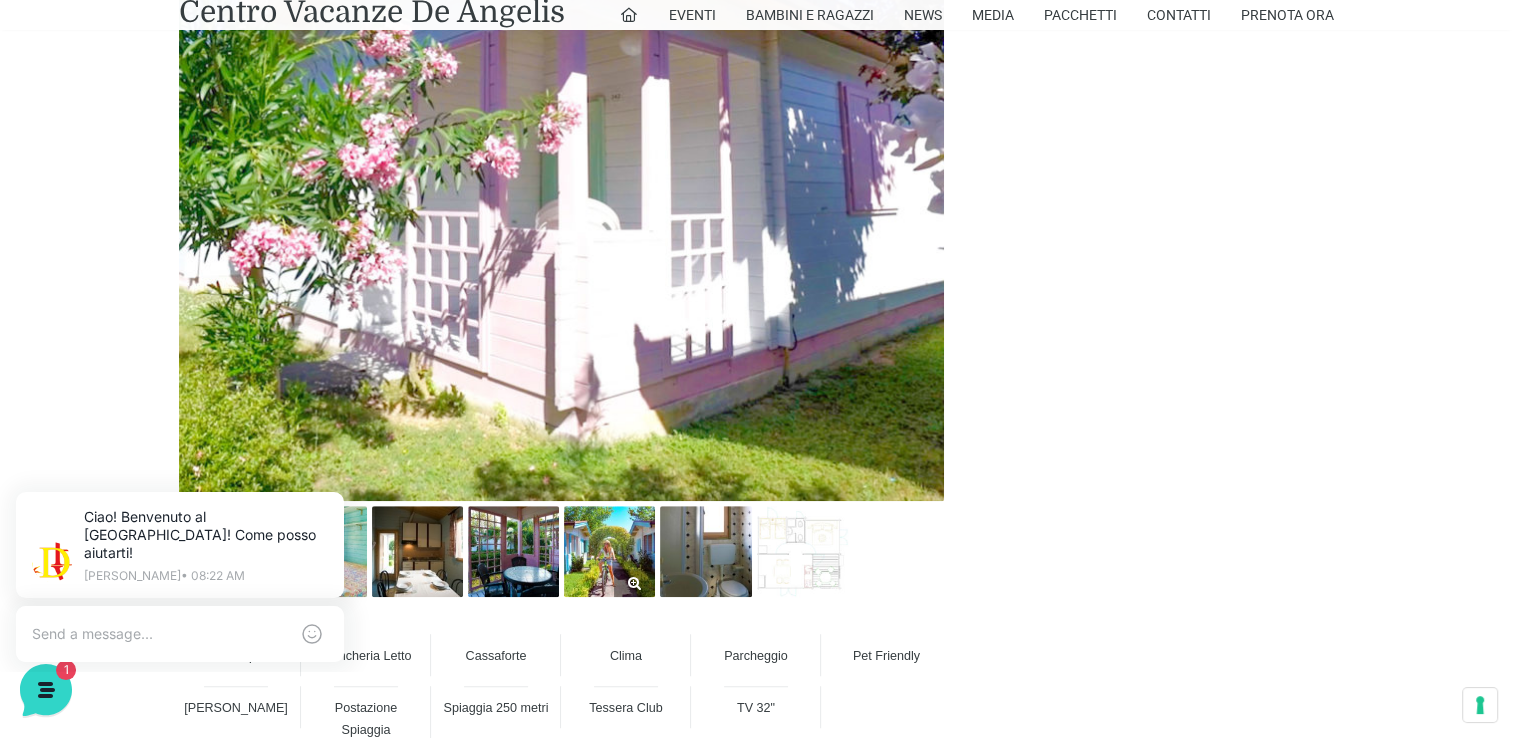 click at bounding box center (609, 551) 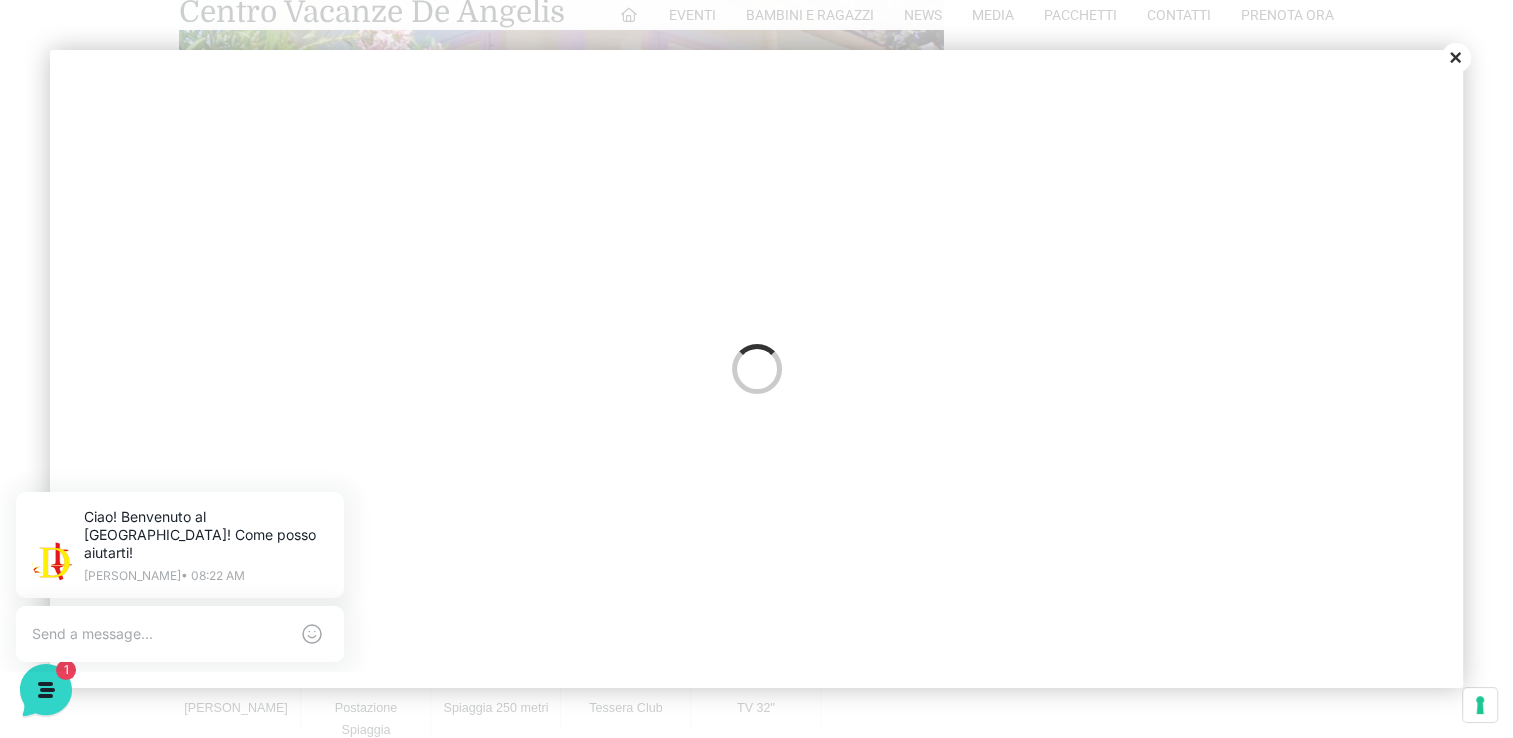 scroll, scrollTop: 0, scrollLeft: 0, axis: both 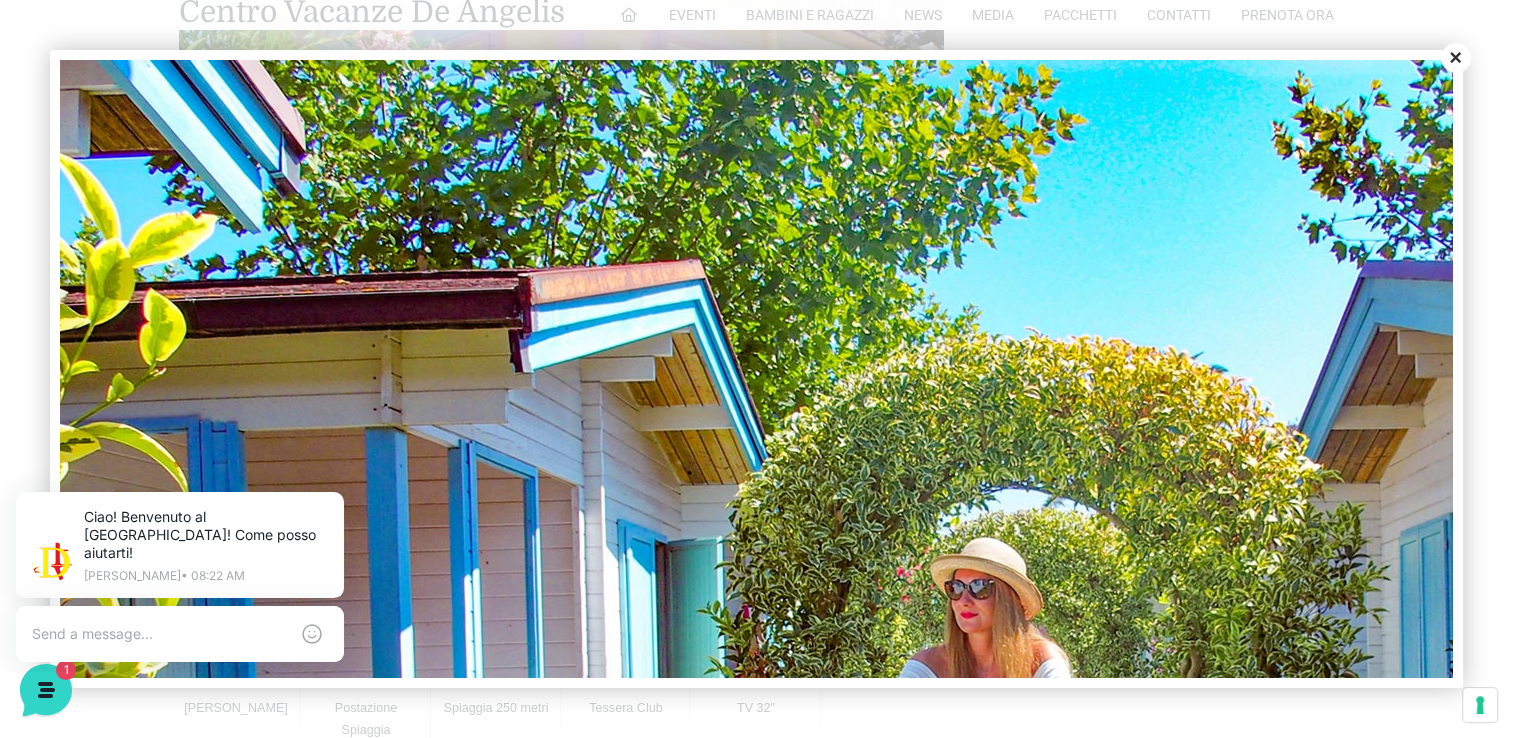 click on "Close" at bounding box center [1456, 58] 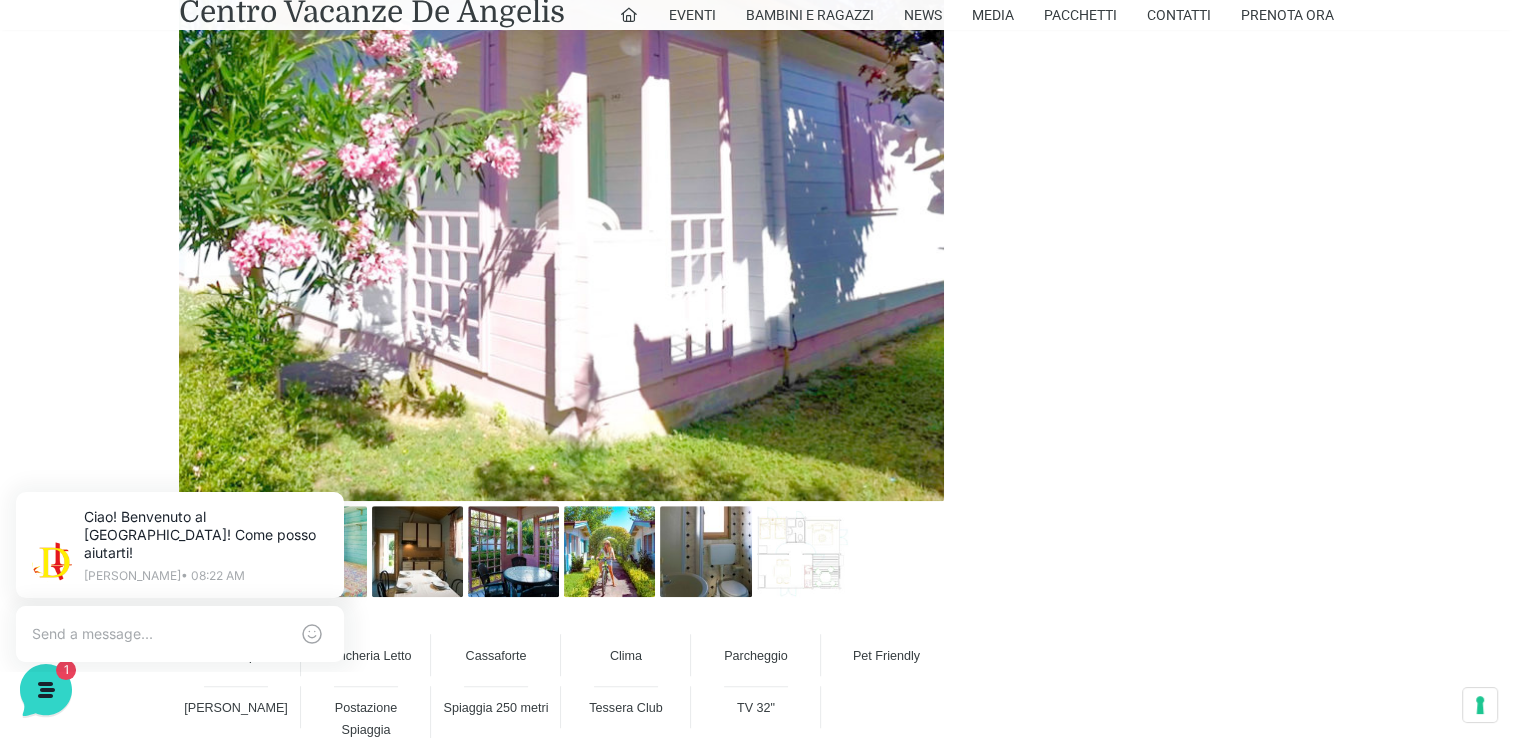 click at bounding box center [561, 118] 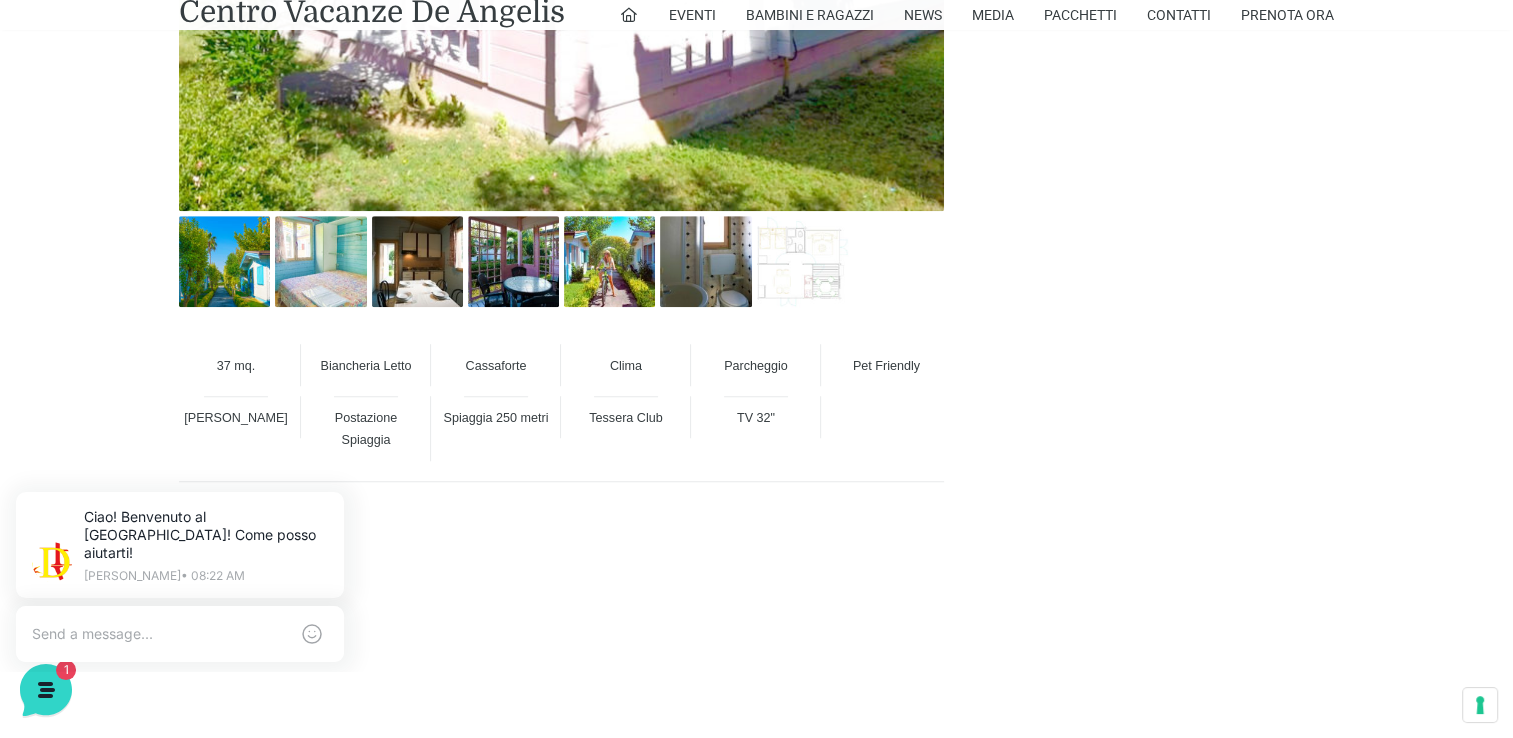 scroll, scrollTop: 1400, scrollLeft: 0, axis: vertical 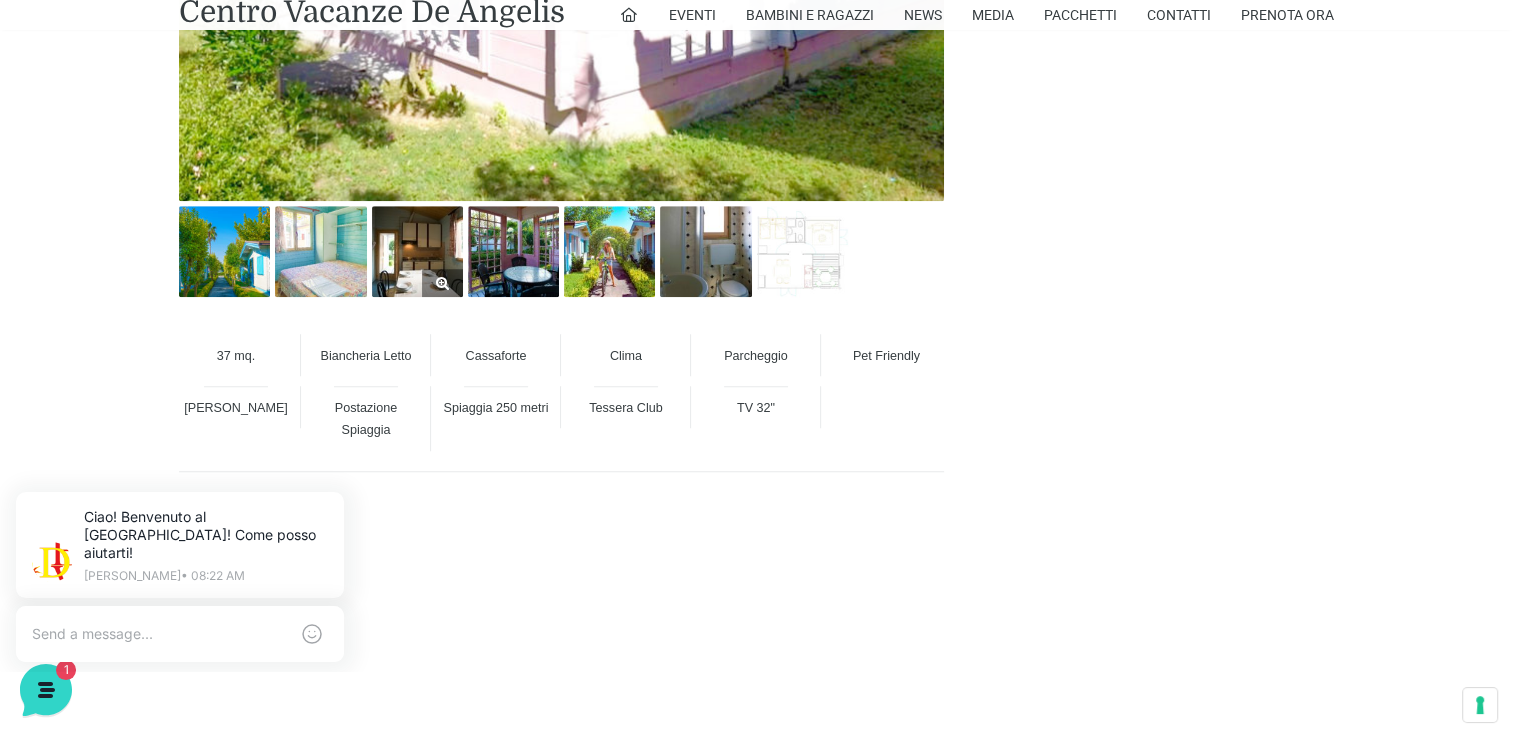 click at bounding box center (417, 251) 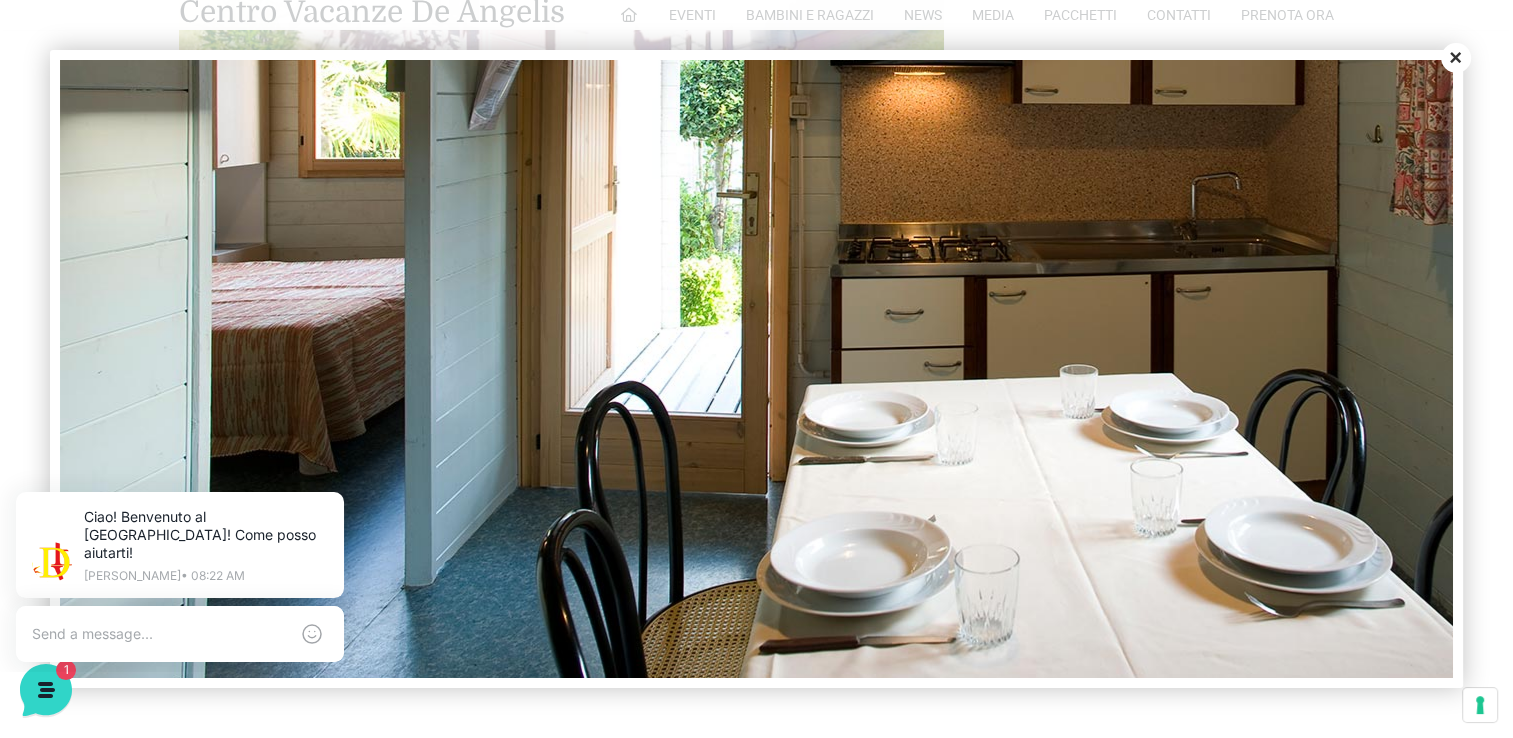 scroll, scrollTop: 476, scrollLeft: 0, axis: vertical 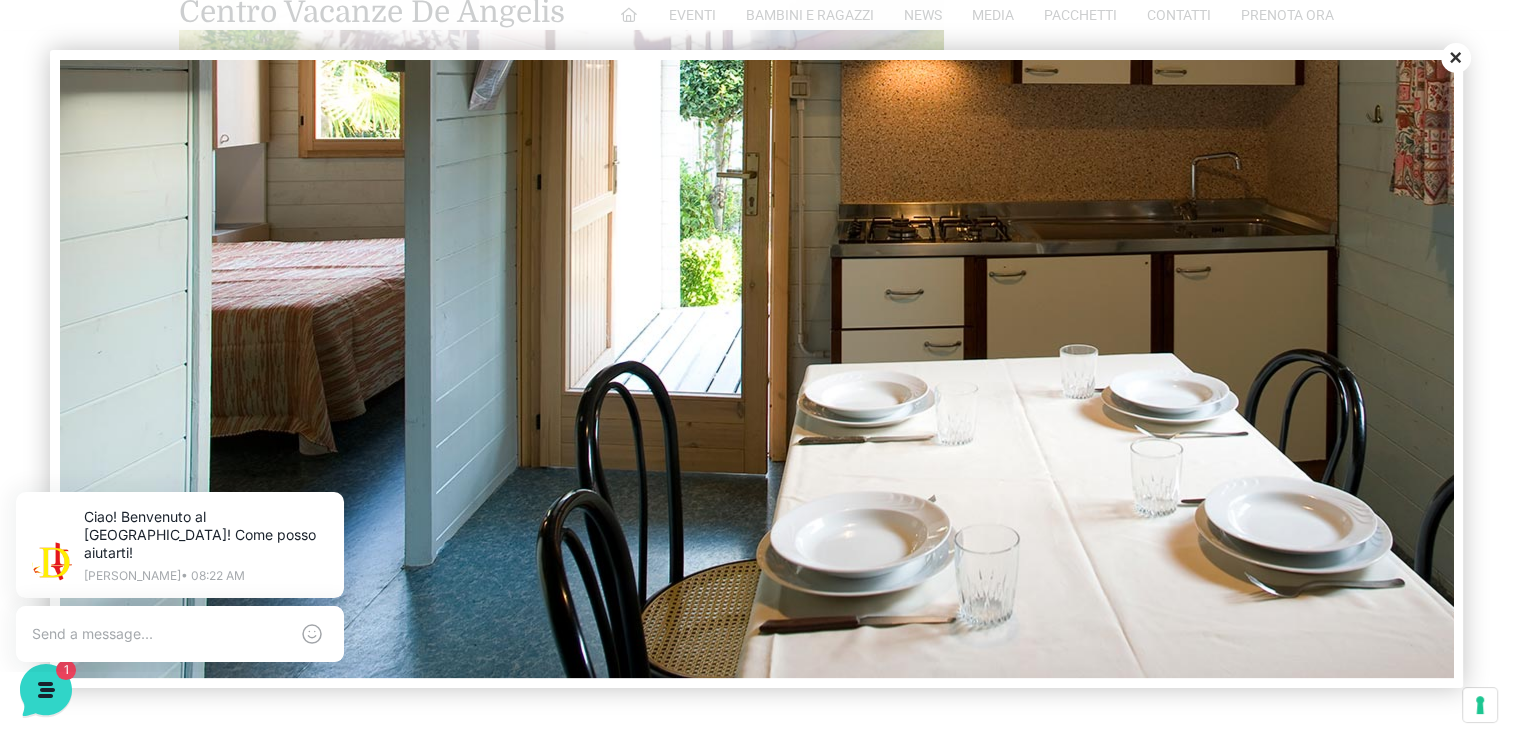click on "Close" at bounding box center (1456, 58) 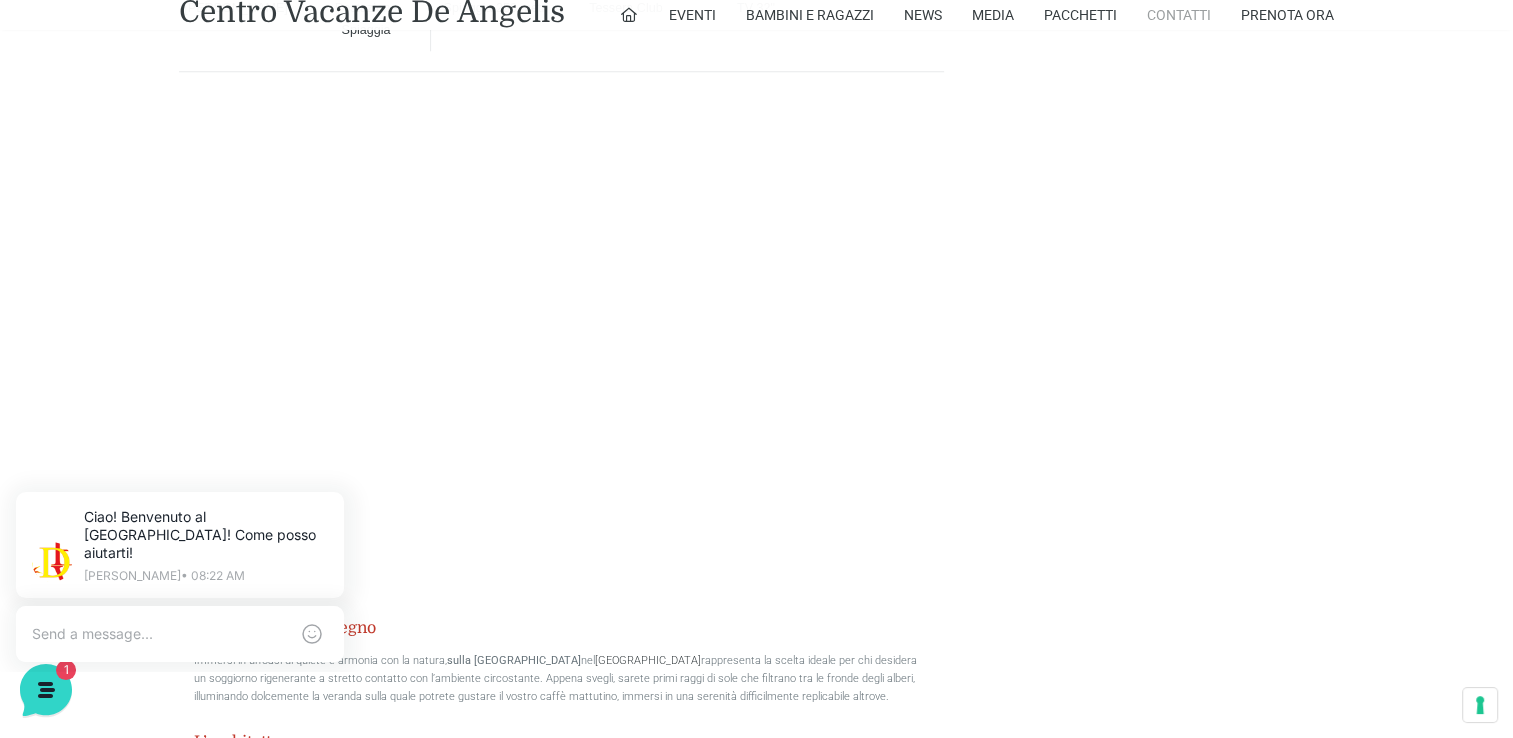 scroll, scrollTop: 1800, scrollLeft: 0, axis: vertical 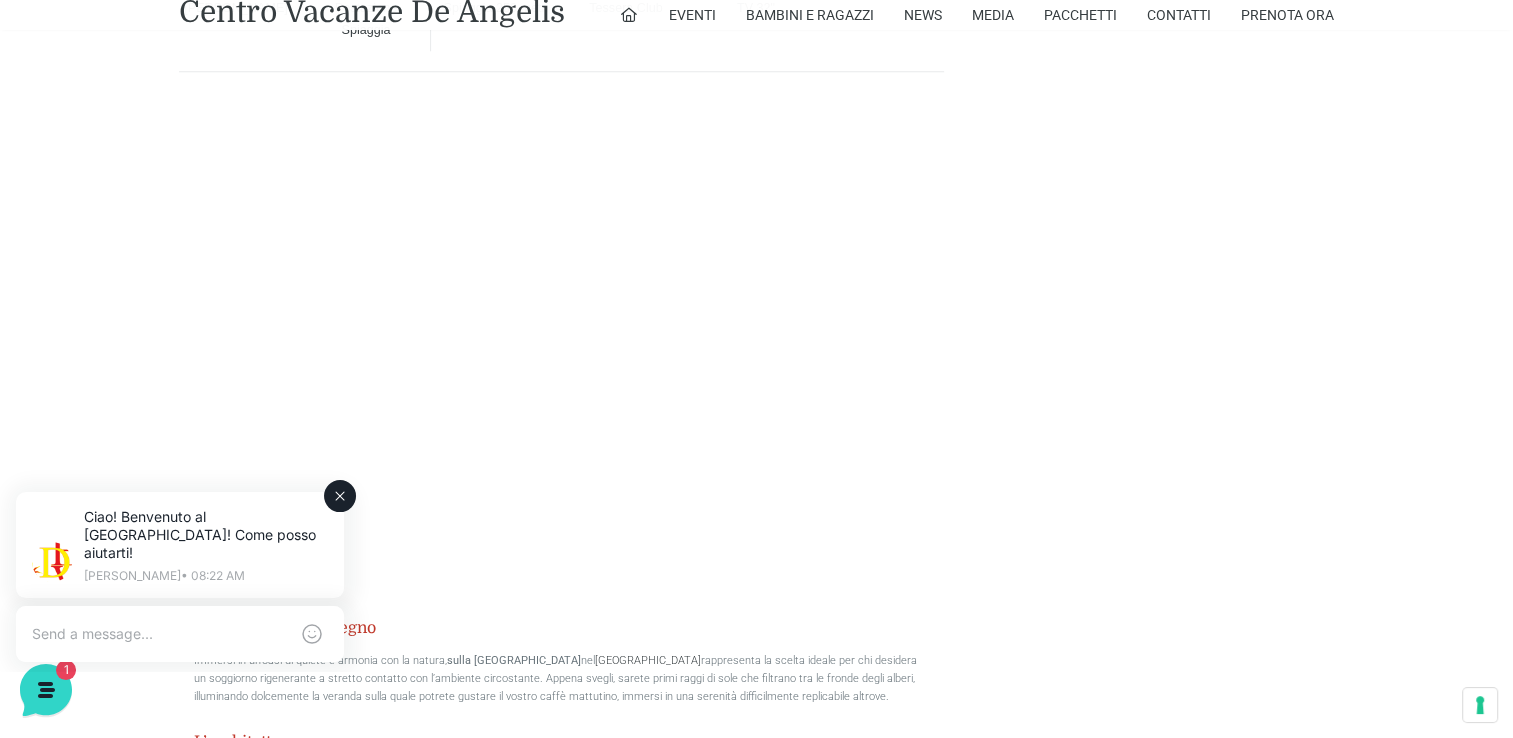 click 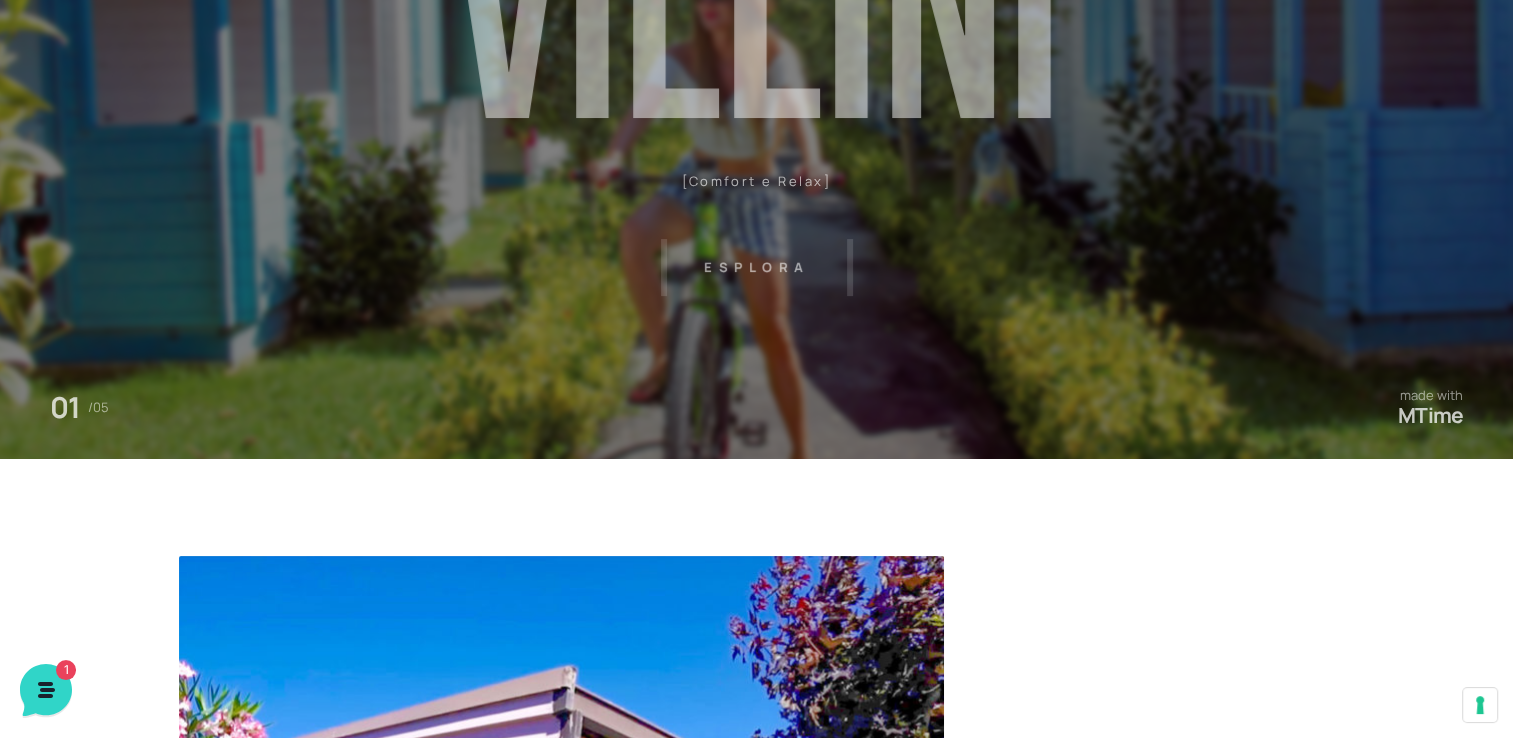 scroll, scrollTop: 0, scrollLeft: 0, axis: both 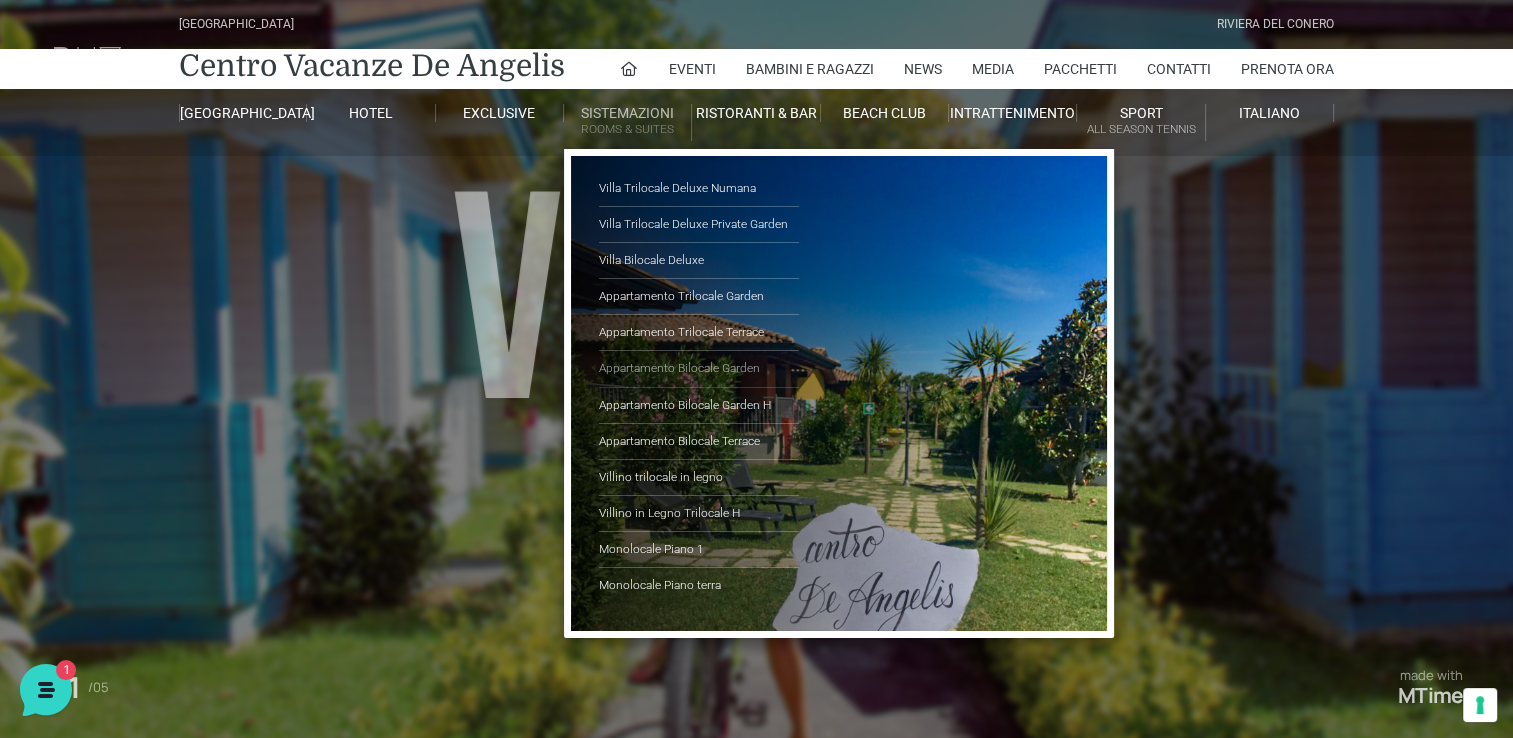 click on "Appartamento Bilocale Garden" at bounding box center [699, 369] 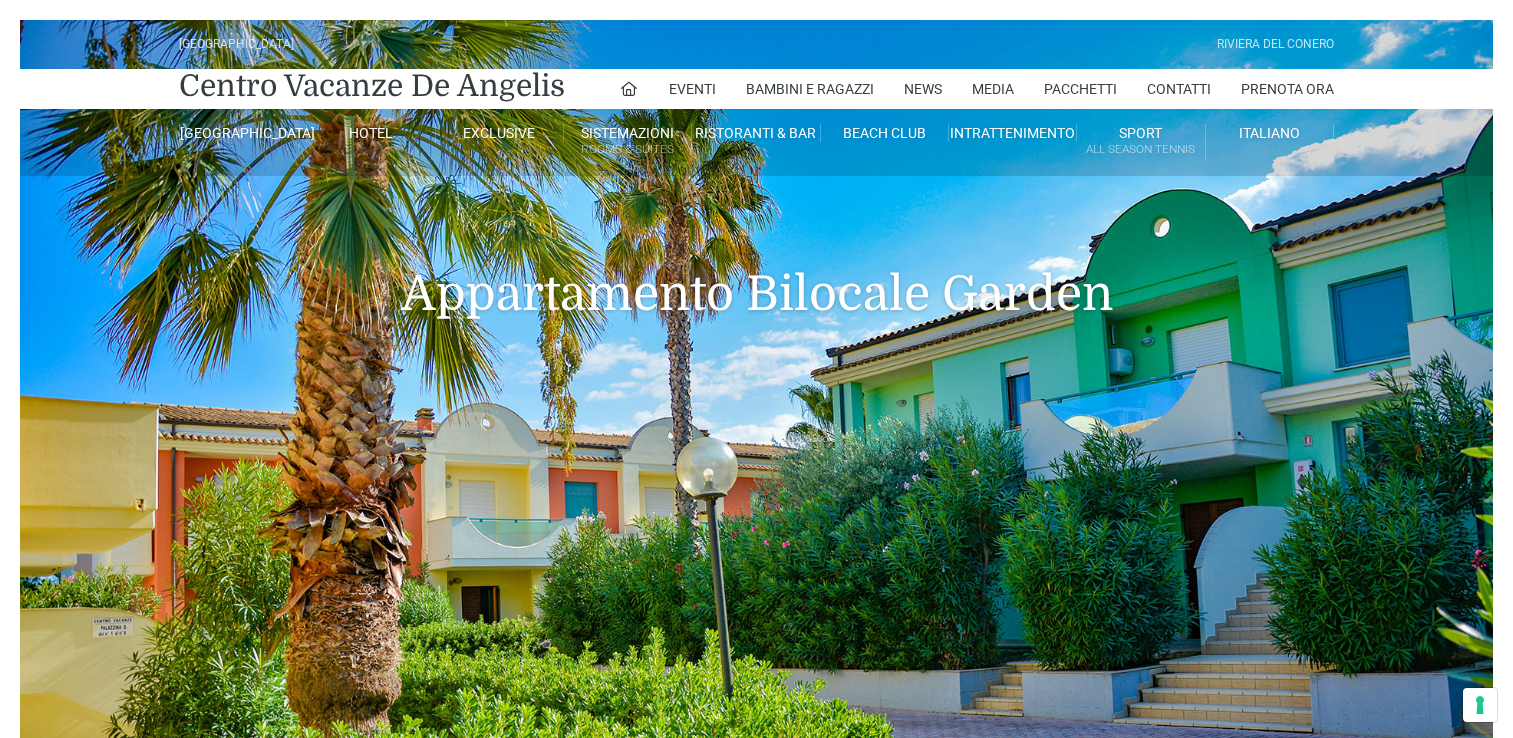 scroll, scrollTop: 0, scrollLeft: 0, axis: both 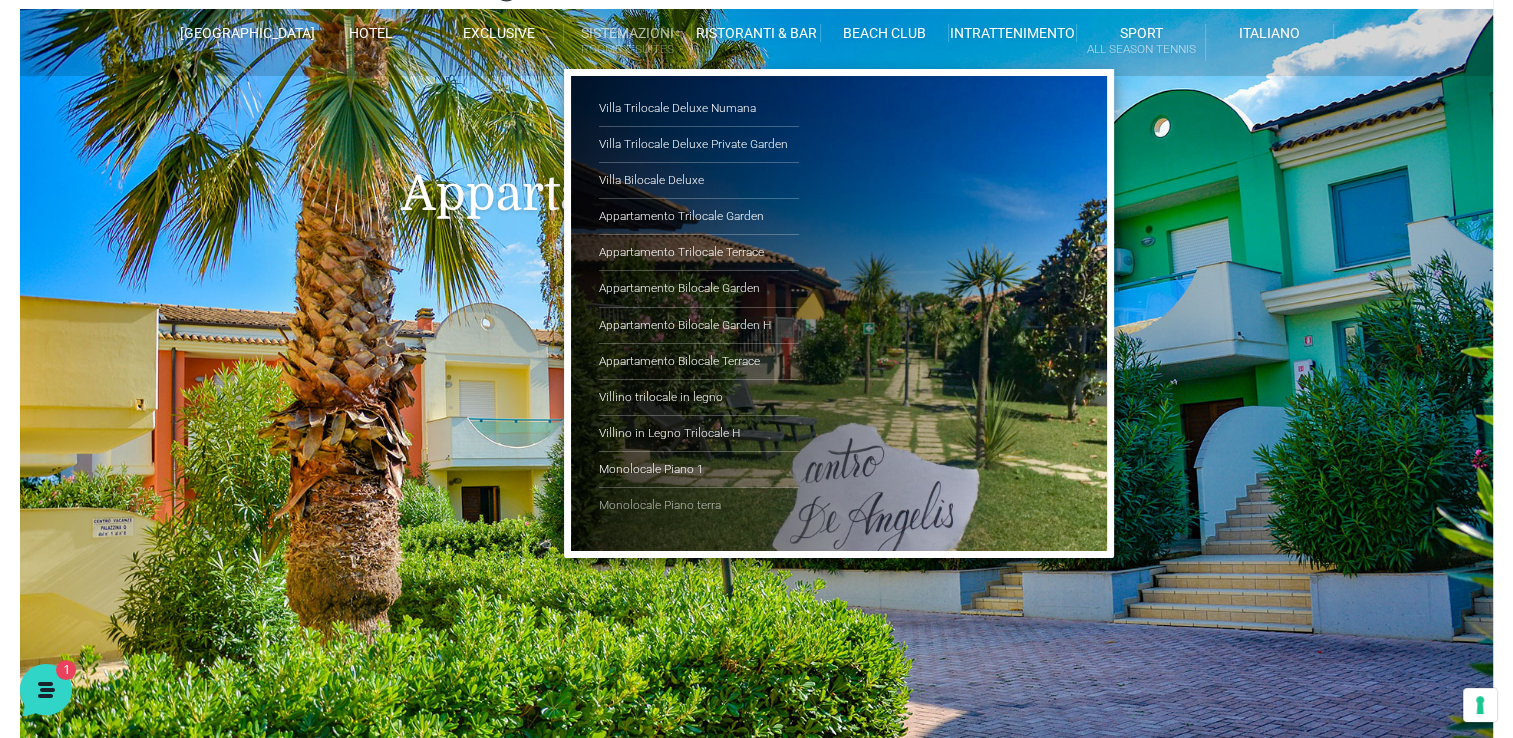 click on "Monolocale Piano terra" at bounding box center [699, 505] 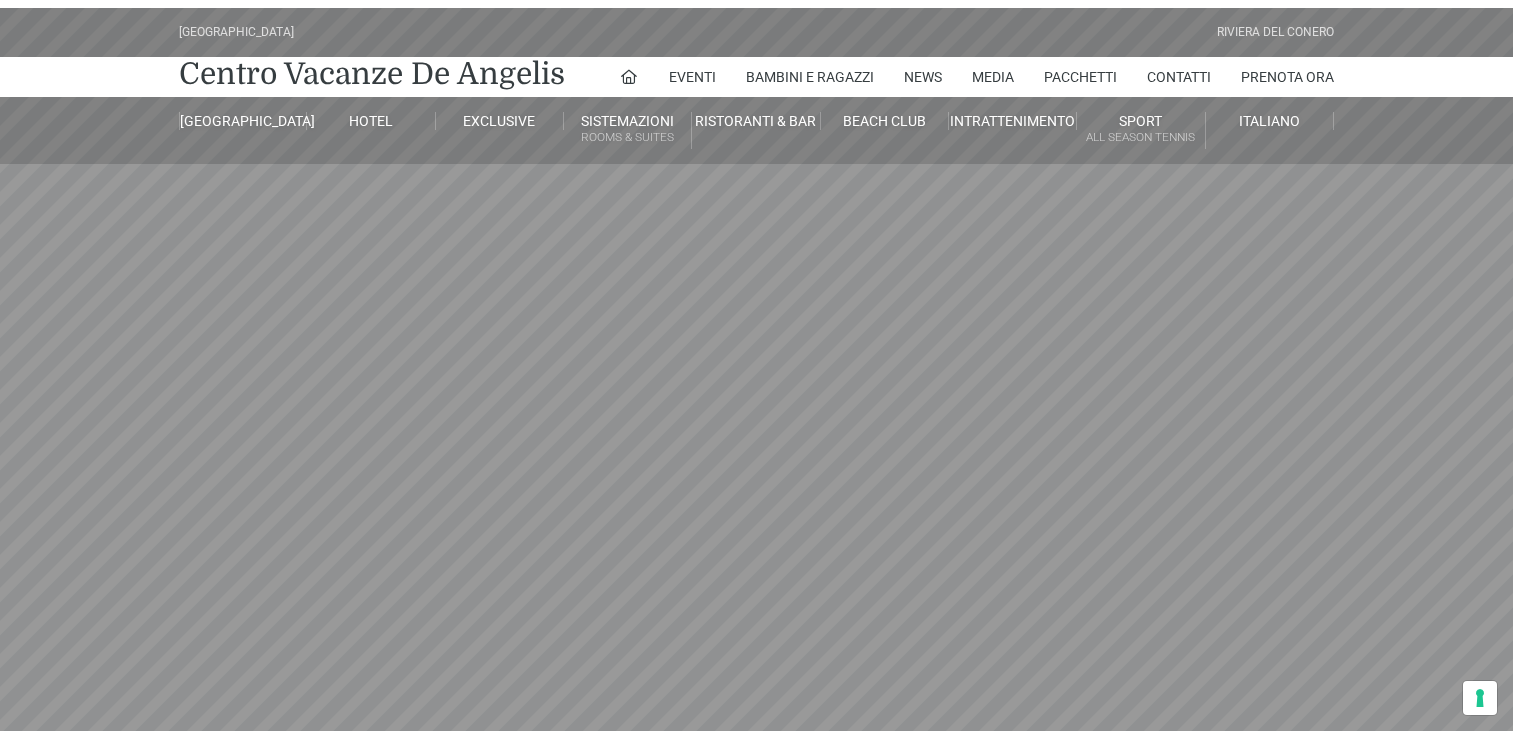 scroll, scrollTop: 0, scrollLeft: 0, axis: both 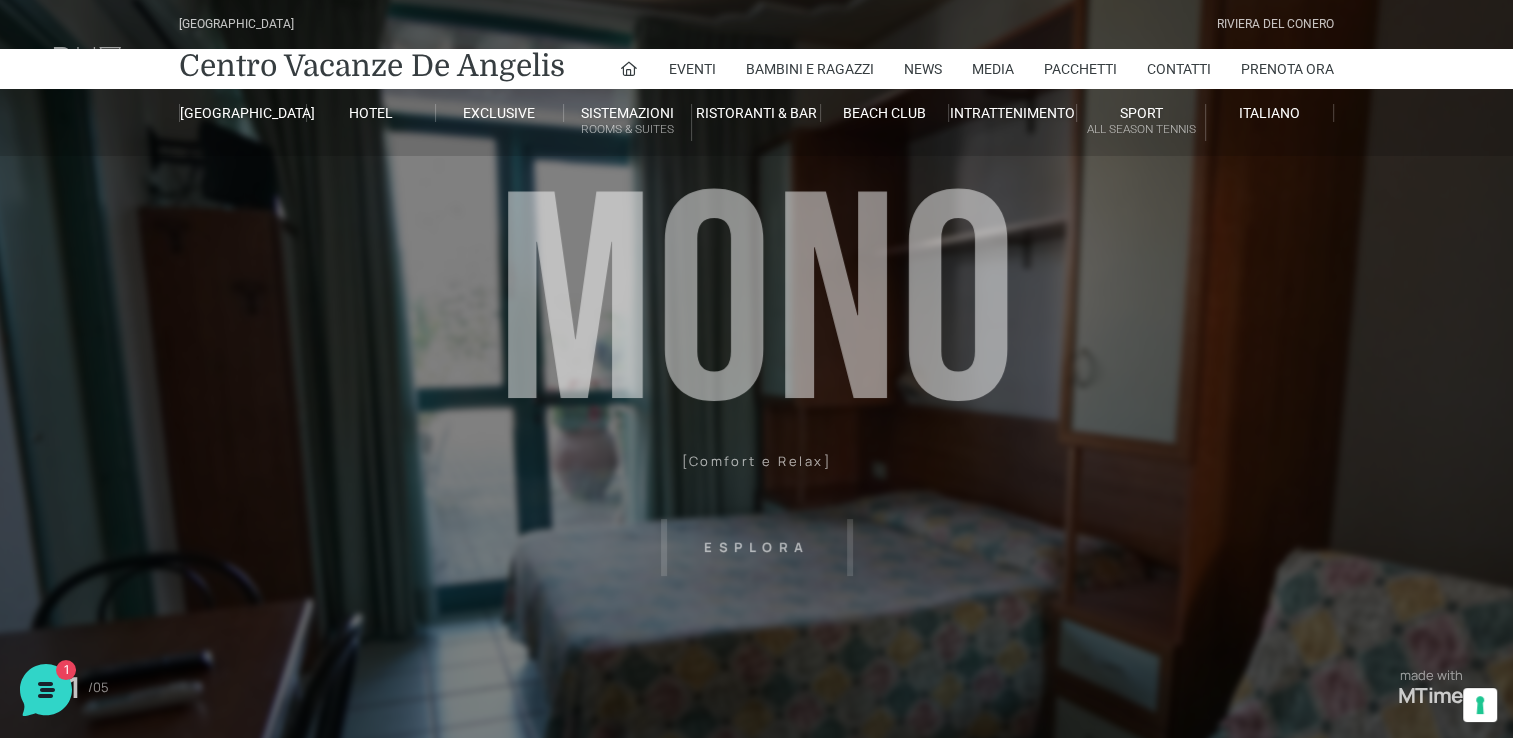 click on "[GEOGRAPHIC_DATA]
[GEOGRAPHIC_DATA]
Centro Vacanze [GEOGRAPHIC_DATA]
Eventi
Miss Italia
Cerimonie
Team building
Bambini e Ragazzi
Holly Beach Club
Holly Teeny Club
[PERSON_NAME] Club
Piscine
Iscrizioni Holly Club
News
Media
Pacchetti
Contatti
Prenota Ora
[GEOGRAPHIC_DATA]
Parco Piscine
Oasi Naturale
Cappellina
Sala Convegni
[GEOGRAPHIC_DATA]
Store
Concierge
Colonnina Ricarica
Mappa del Villaggio
Hotel
Suite Prestige
Camera Prestige
Camera Suite H
Sala Meeting
Exclusive
[GEOGRAPHIC_DATA]
Dimora Padronale
Villa 601 Alpine
Villa Classic
Bilocale Garden Gold
Sistemazioni Rooms & Suites
[GEOGRAPHIC_DATA] Deluxe Numana
Villa Trilocale Deluxe Private Garden
Villa Bilocale Deluxe
Appartamento Trilocale Garden" at bounding box center [756, 450] 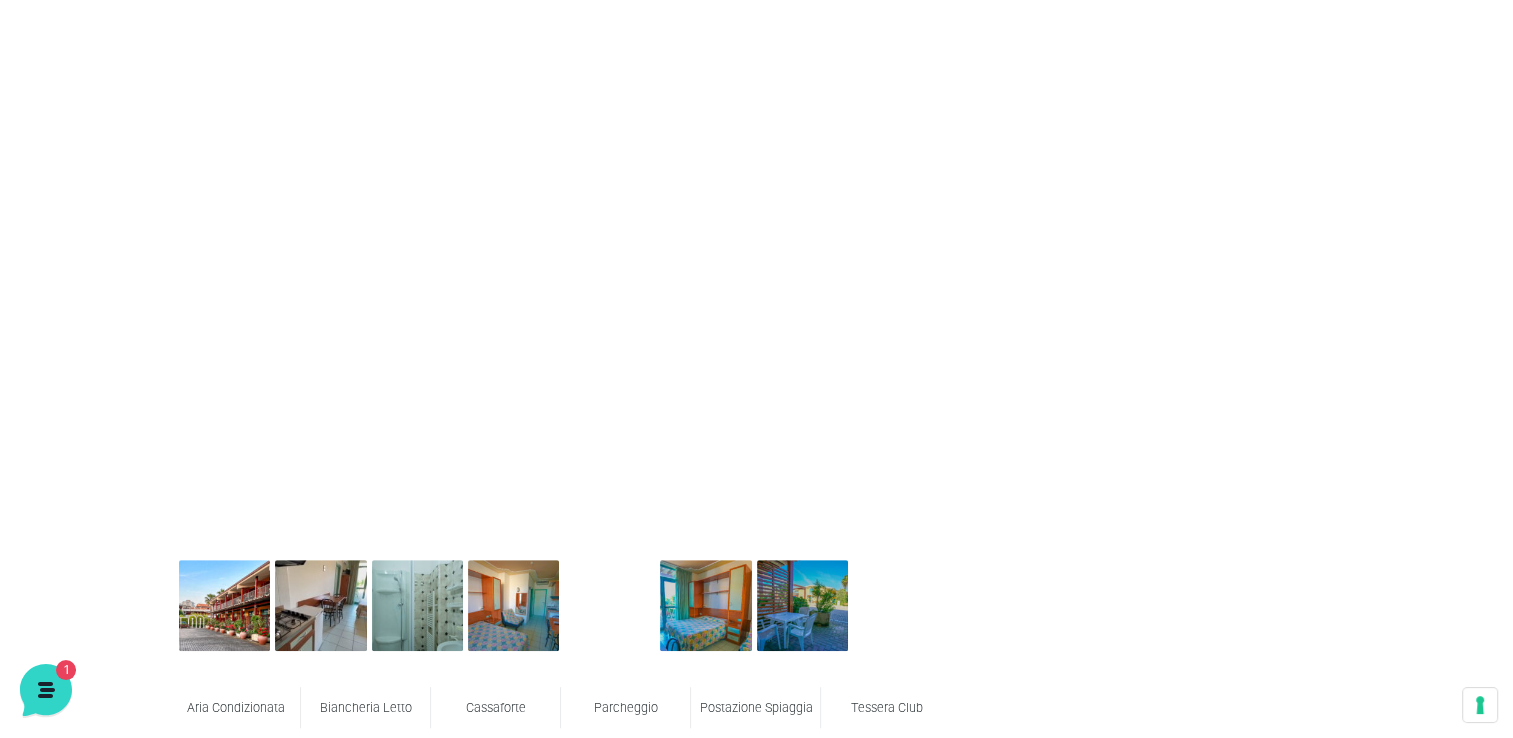 scroll, scrollTop: 1000, scrollLeft: 0, axis: vertical 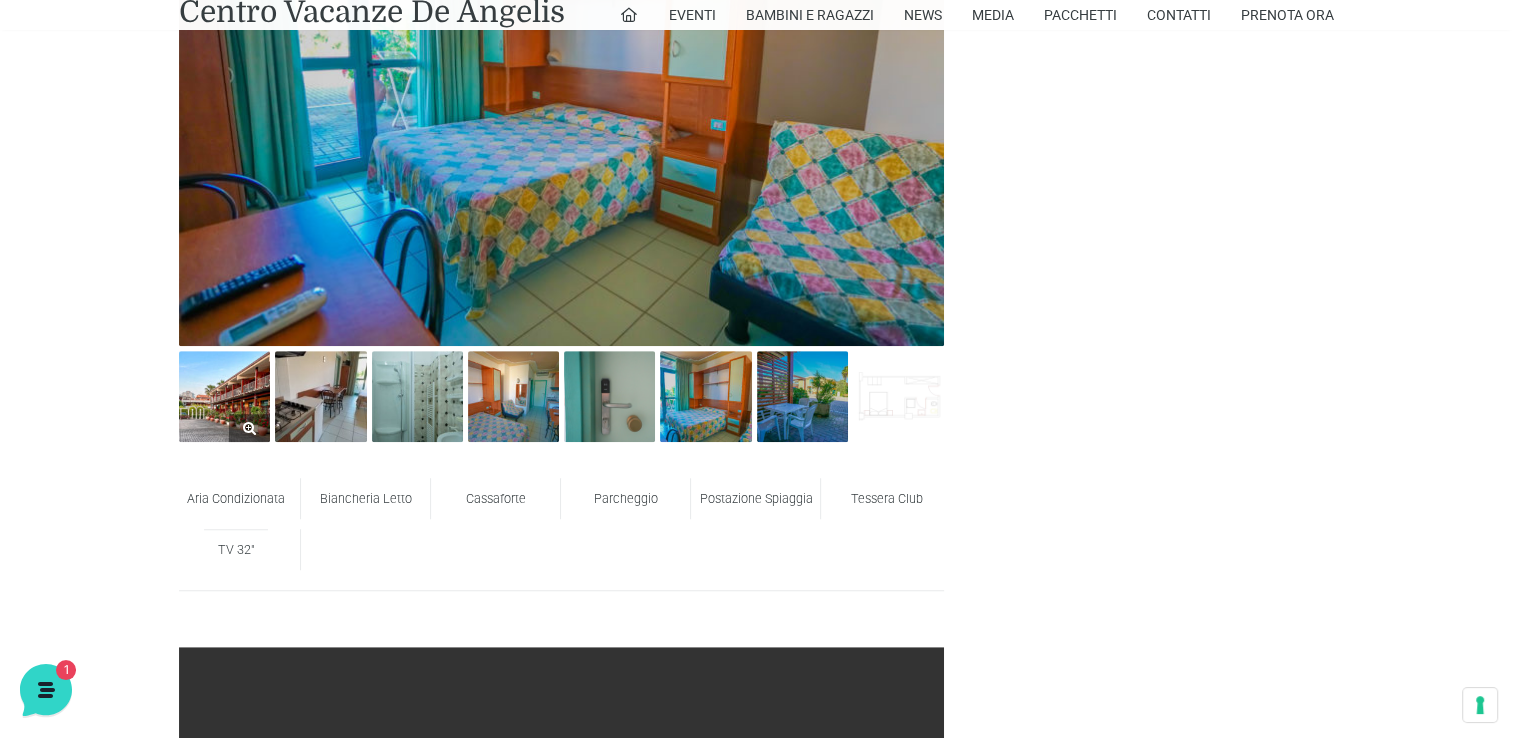 click at bounding box center [224, 396] 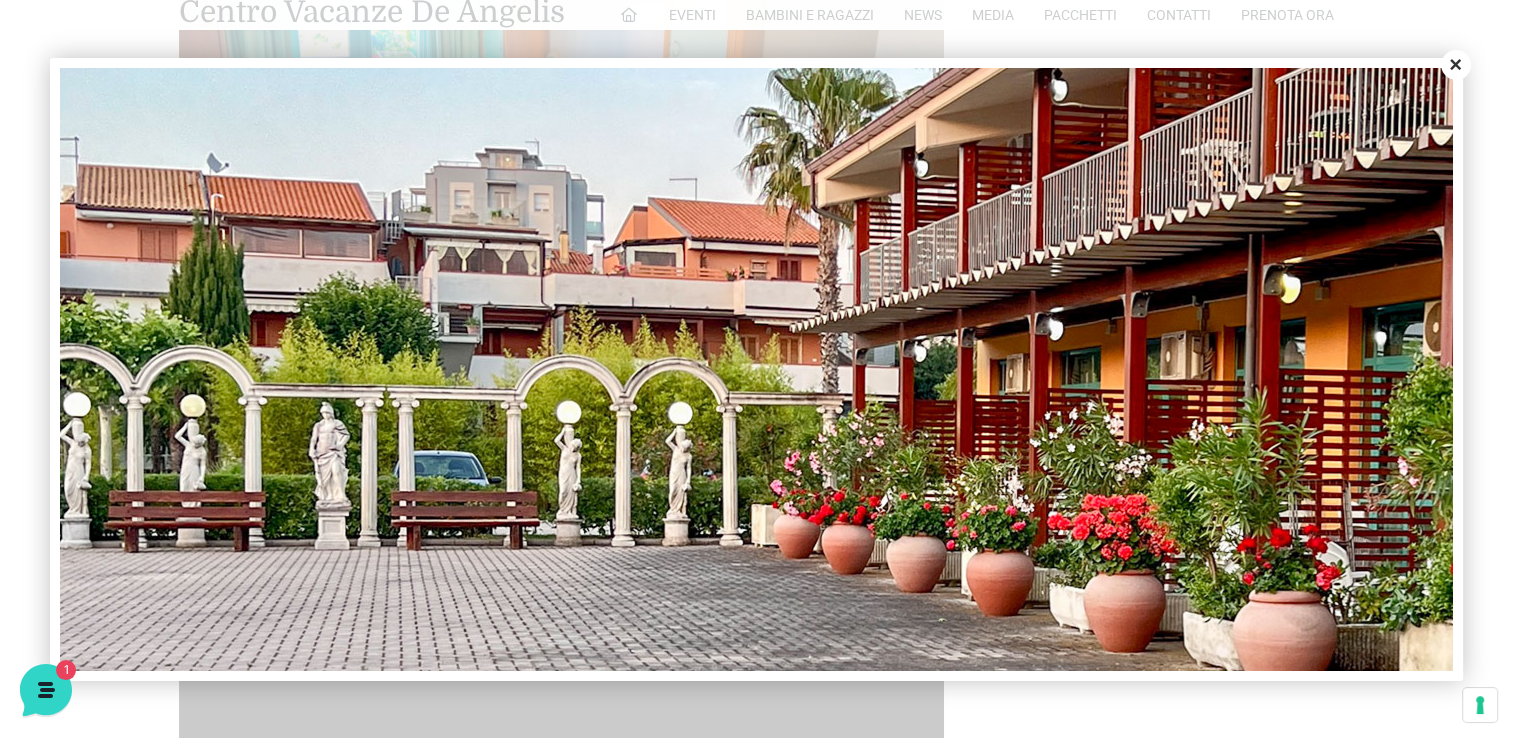scroll, scrollTop: 500, scrollLeft: 0, axis: vertical 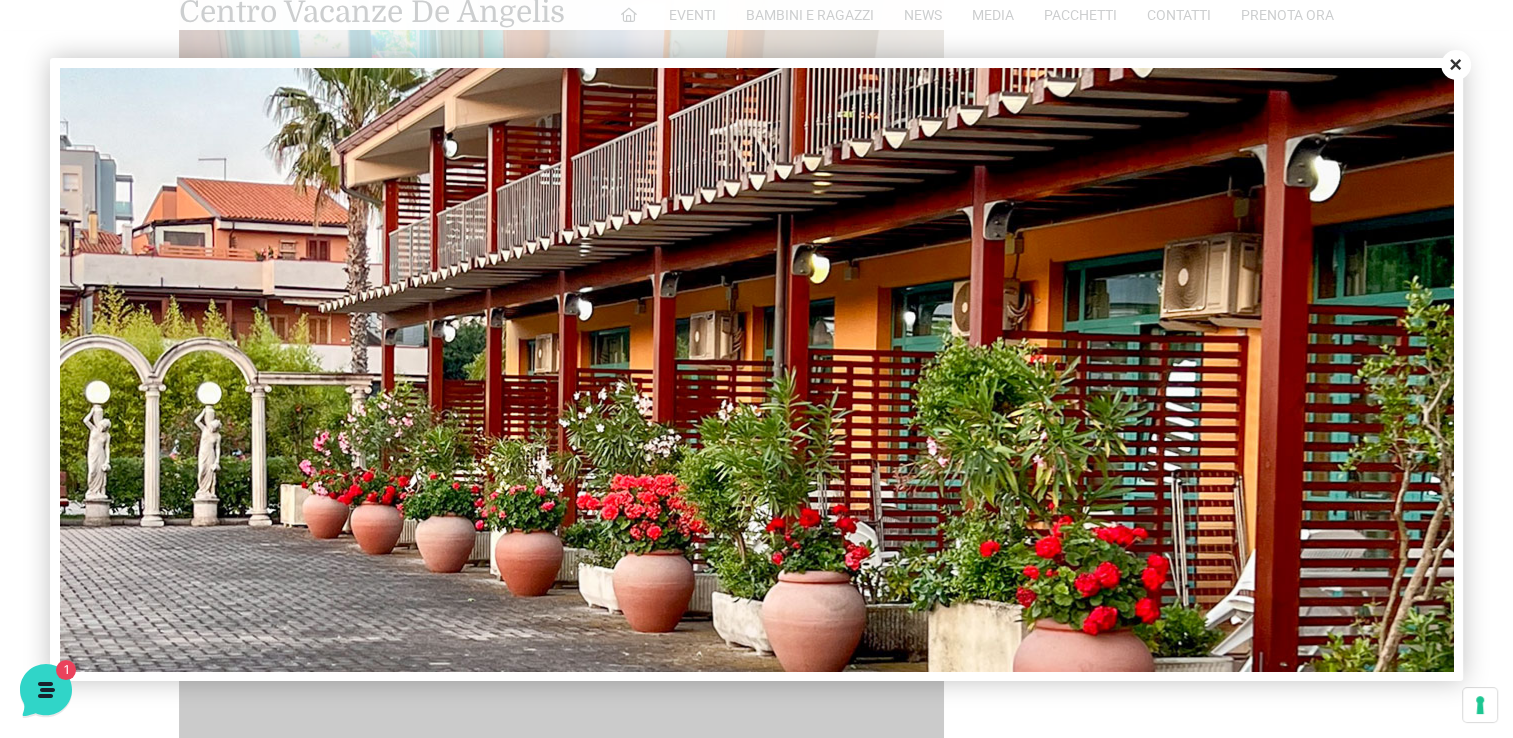 click on "Close" at bounding box center (1456, 65) 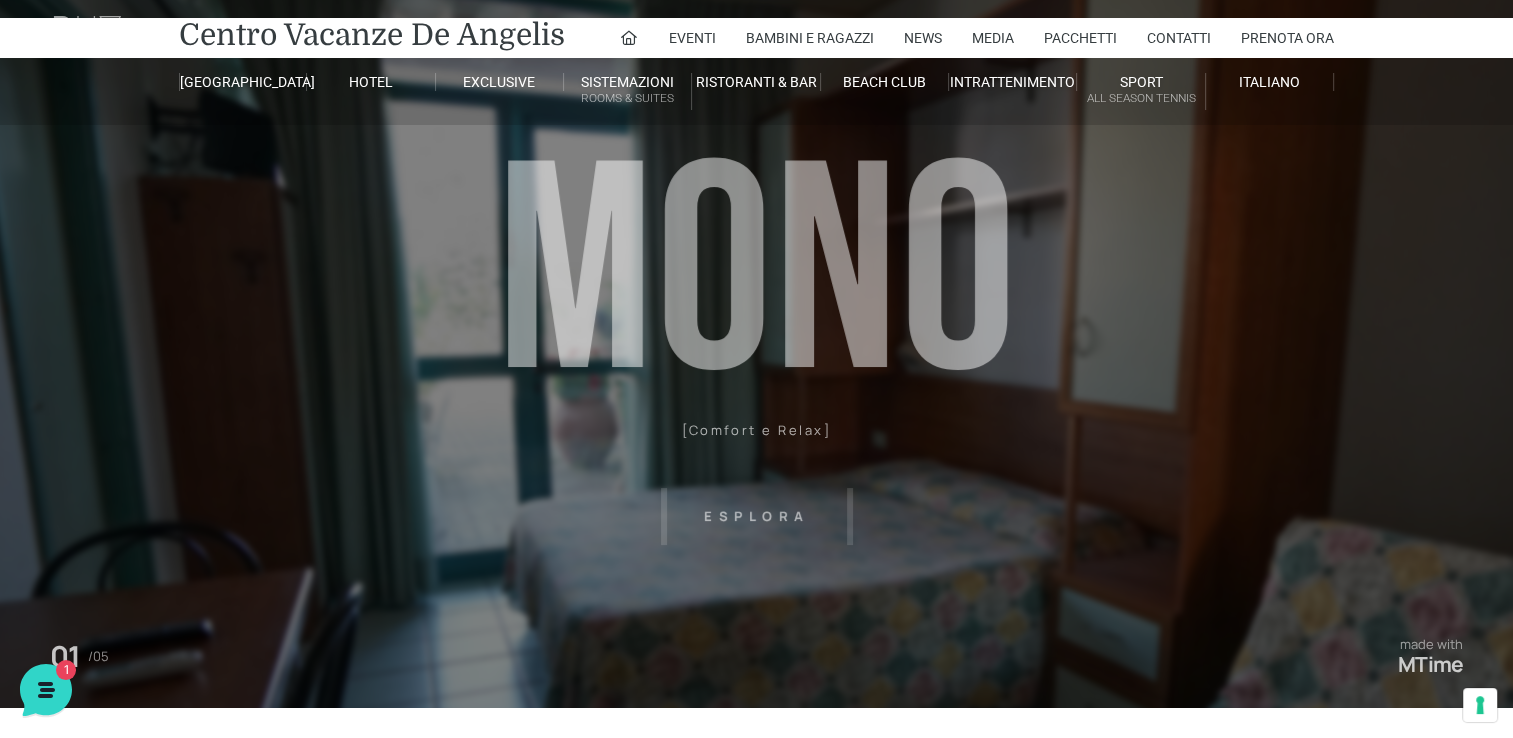 scroll, scrollTop: 0, scrollLeft: 0, axis: both 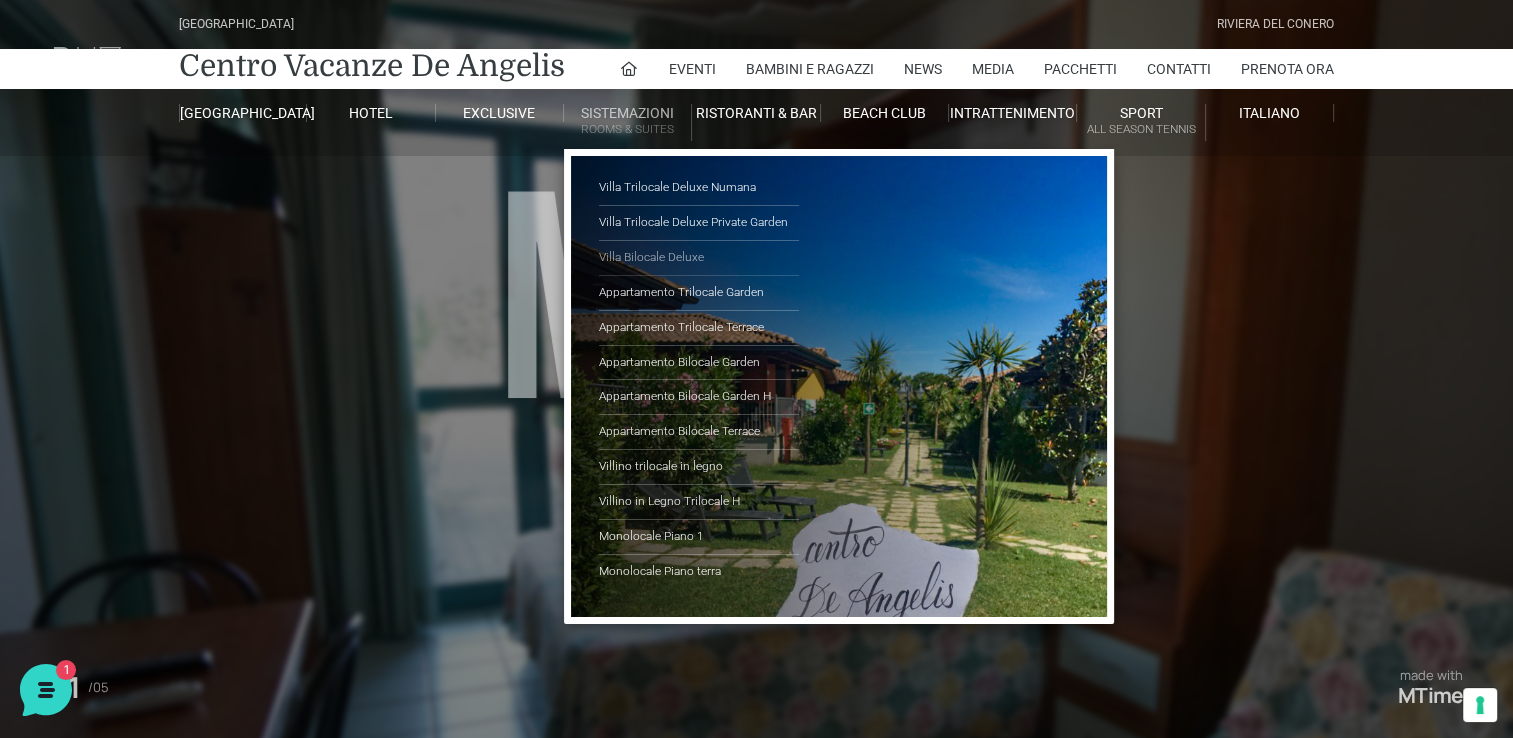 click on "Villa Bilocale Deluxe" at bounding box center [699, 258] 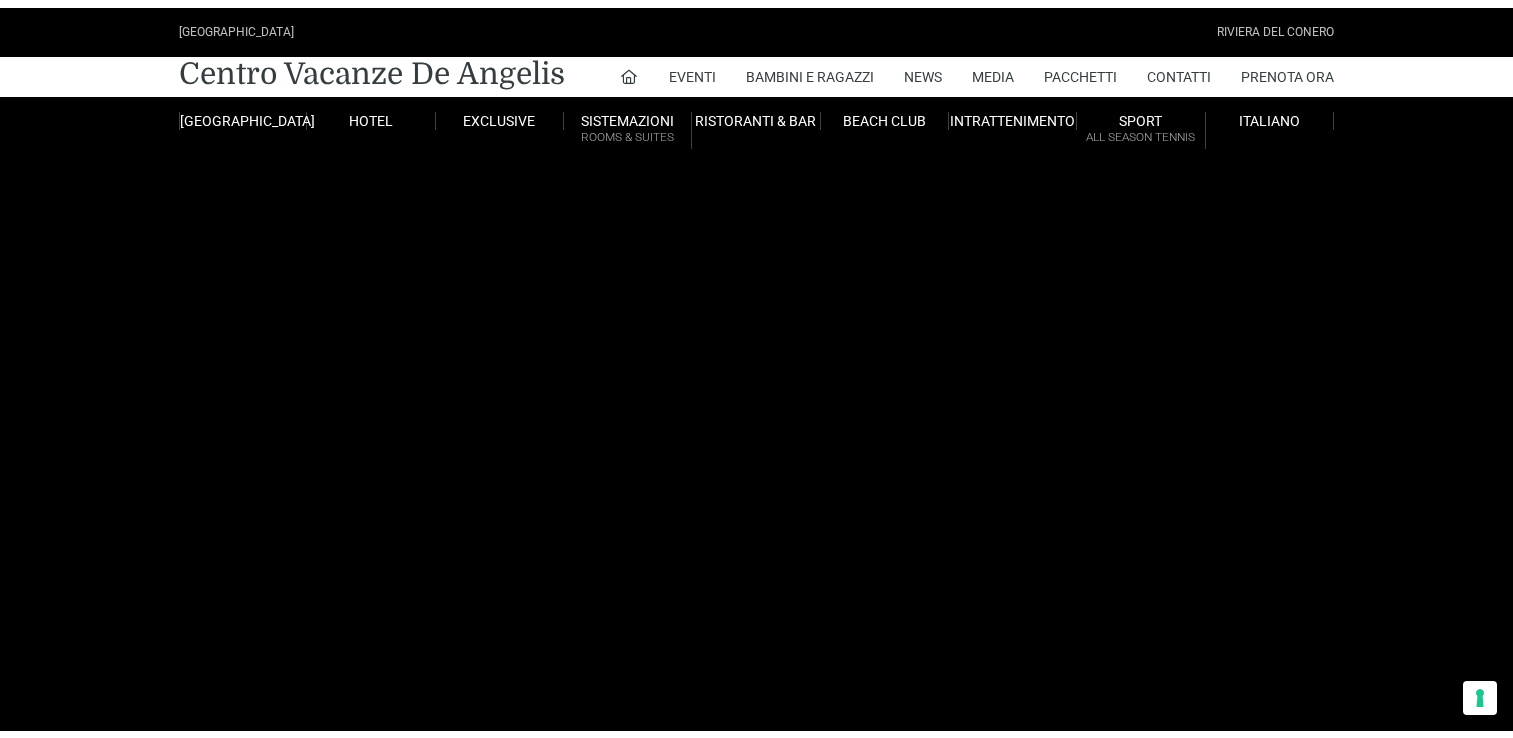 scroll, scrollTop: 0, scrollLeft: 0, axis: both 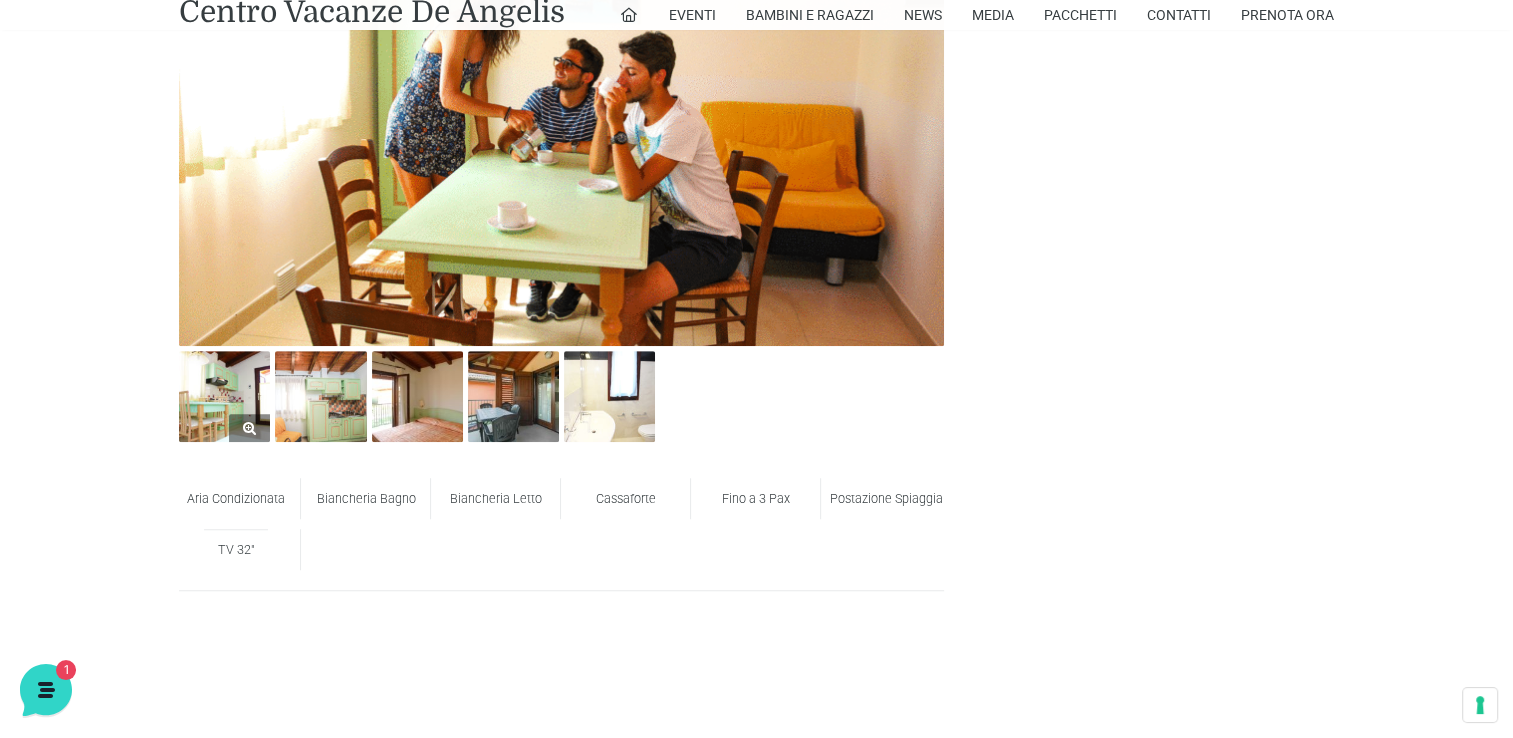 click at bounding box center (224, 396) 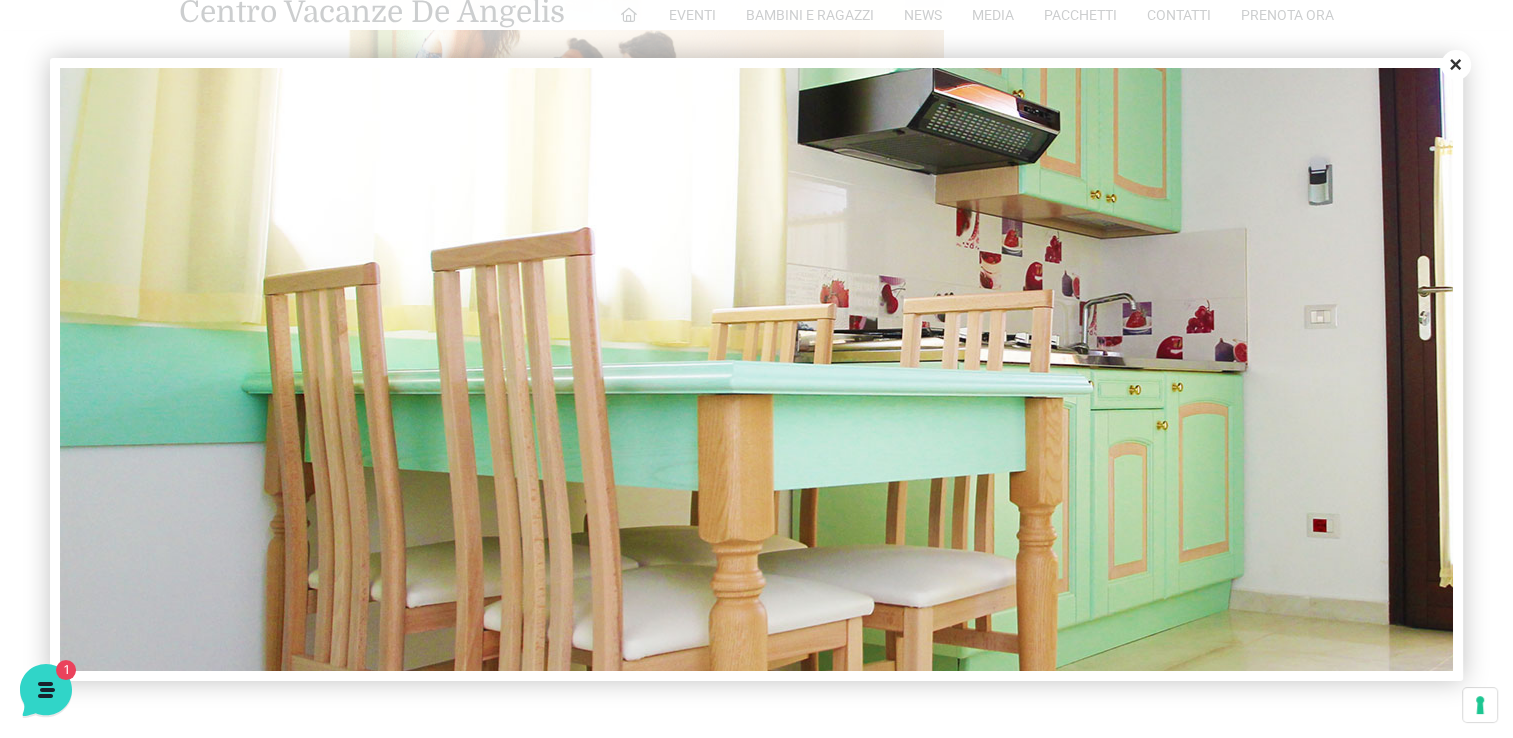 scroll, scrollTop: 200, scrollLeft: 0, axis: vertical 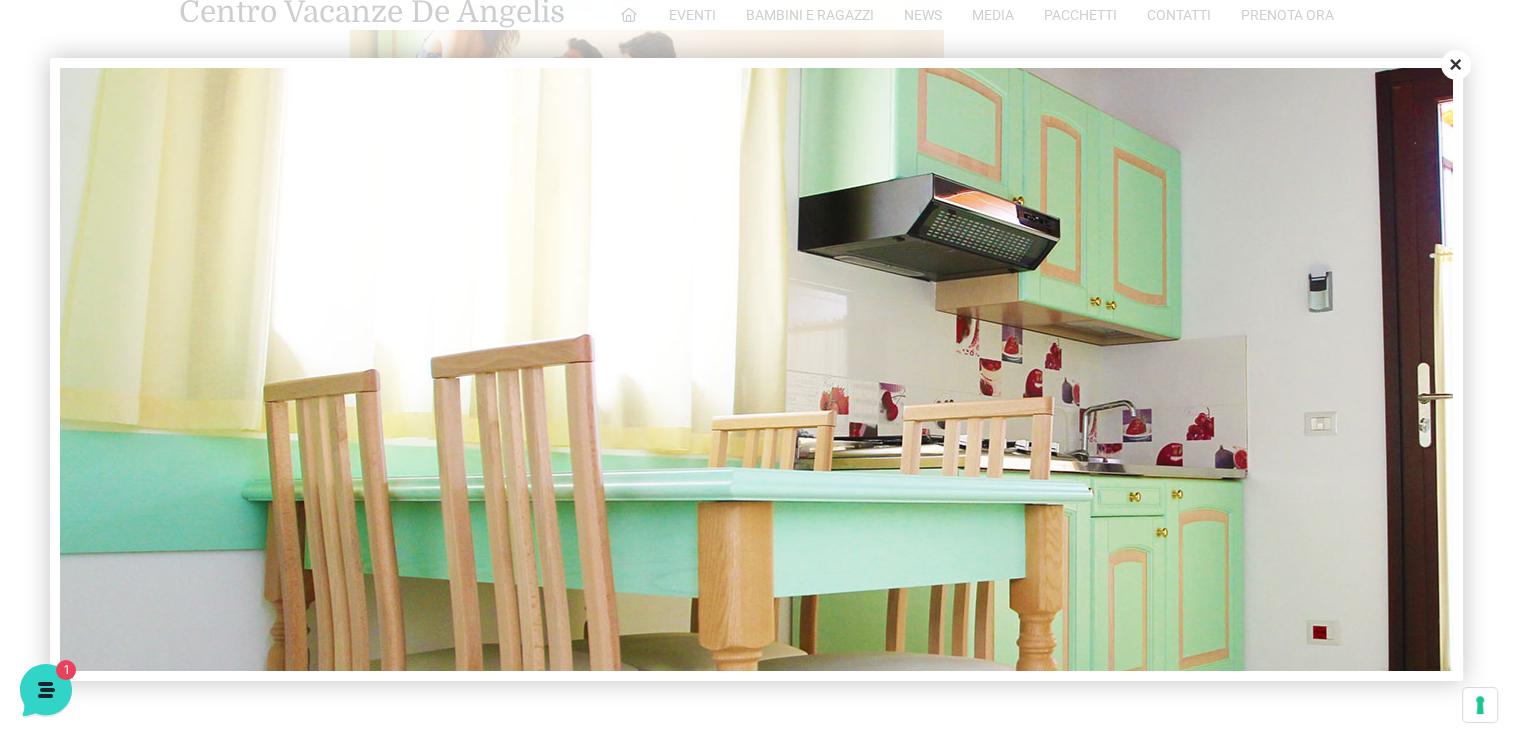 click on "Close" at bounding box center [1456, 65] 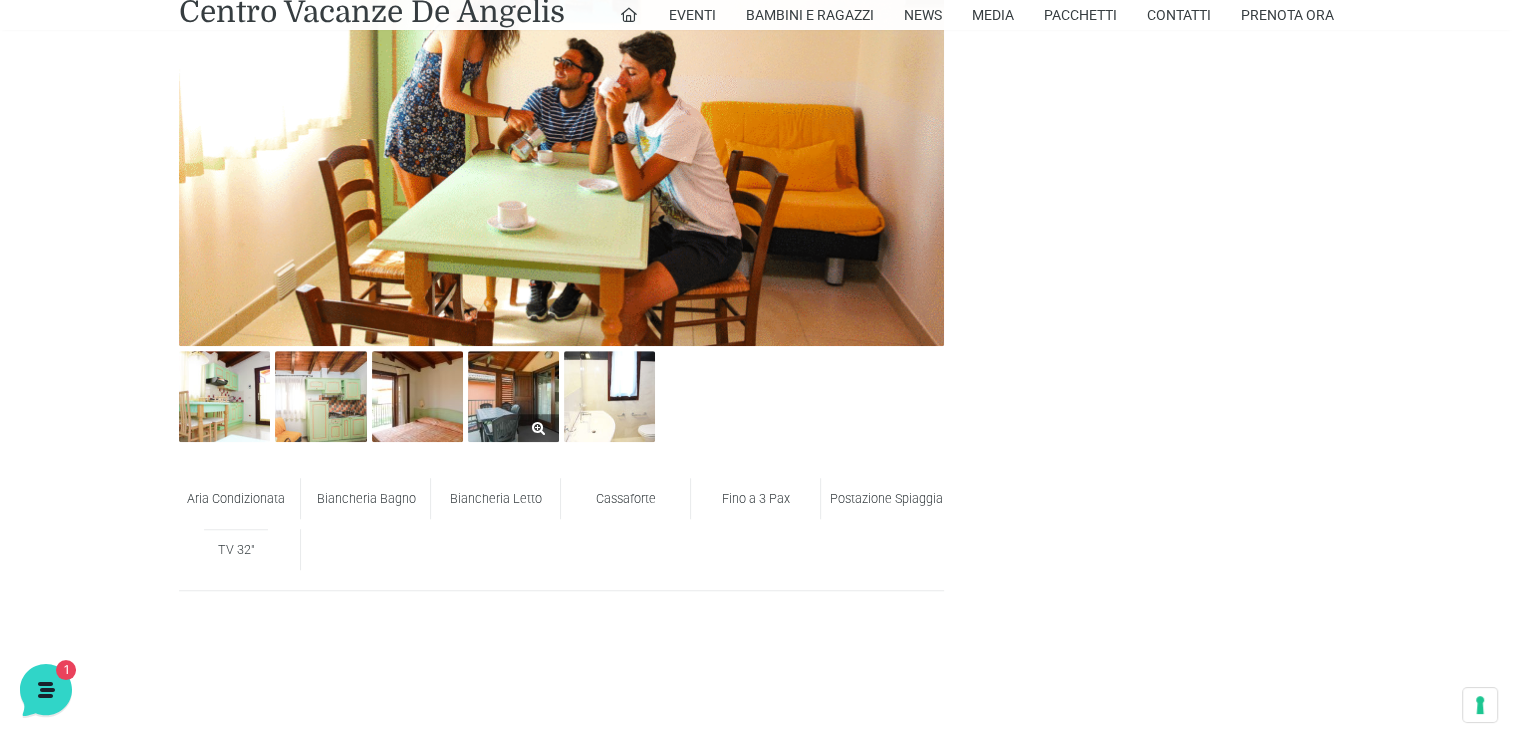 click at bounding box center (513, 396) 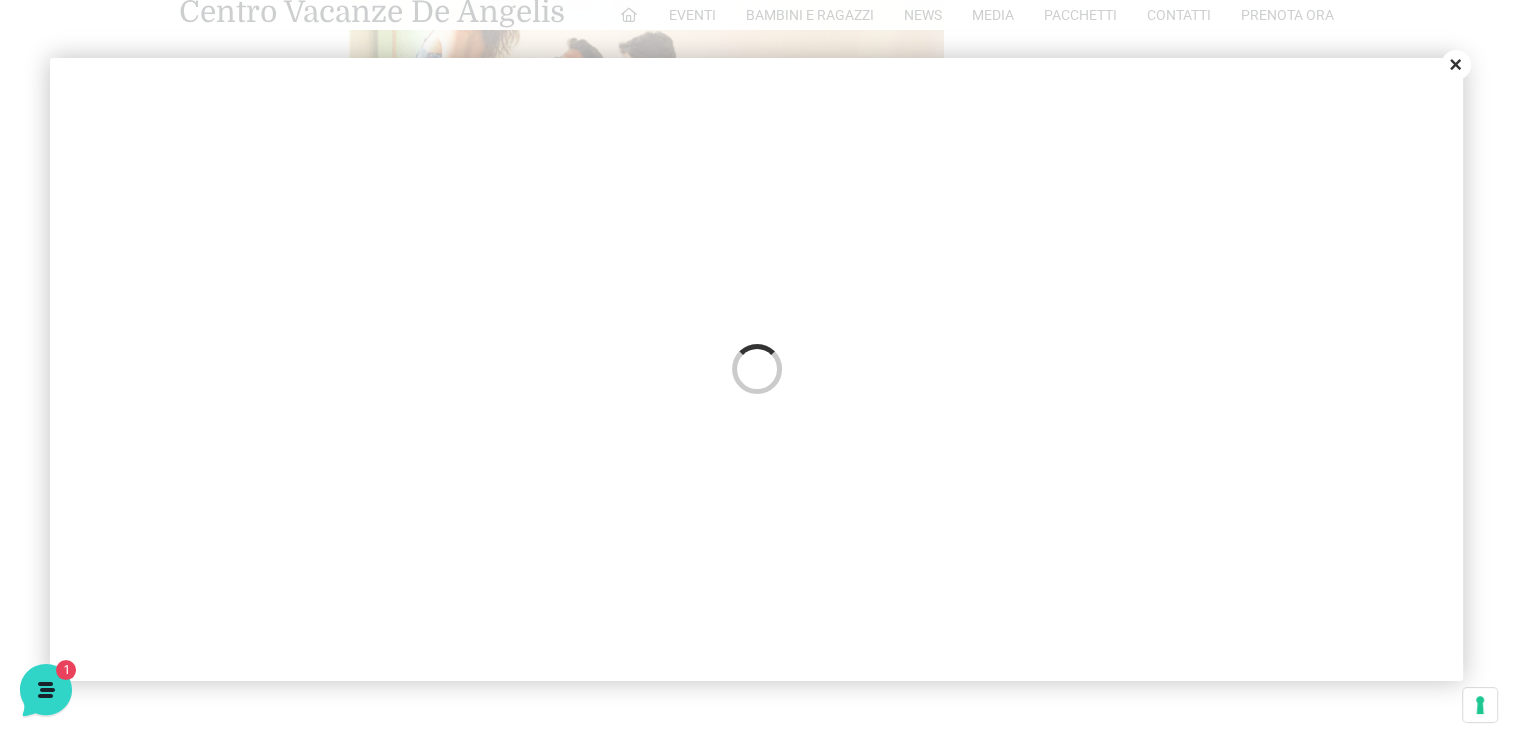 scroll, scrollTop: 0, scrollLeft: 0, axis: both 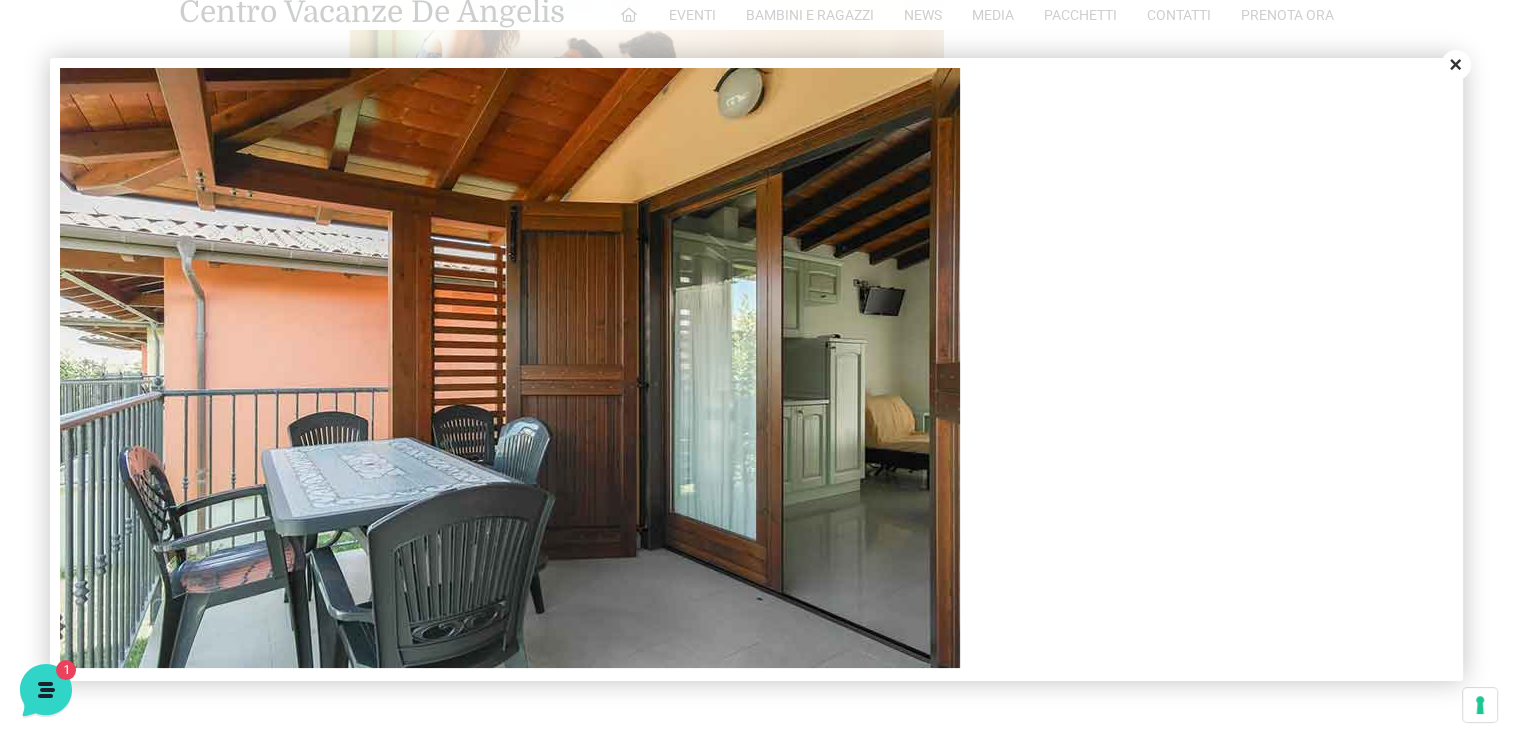 click on "Close" at bounding box center [1456, 65] 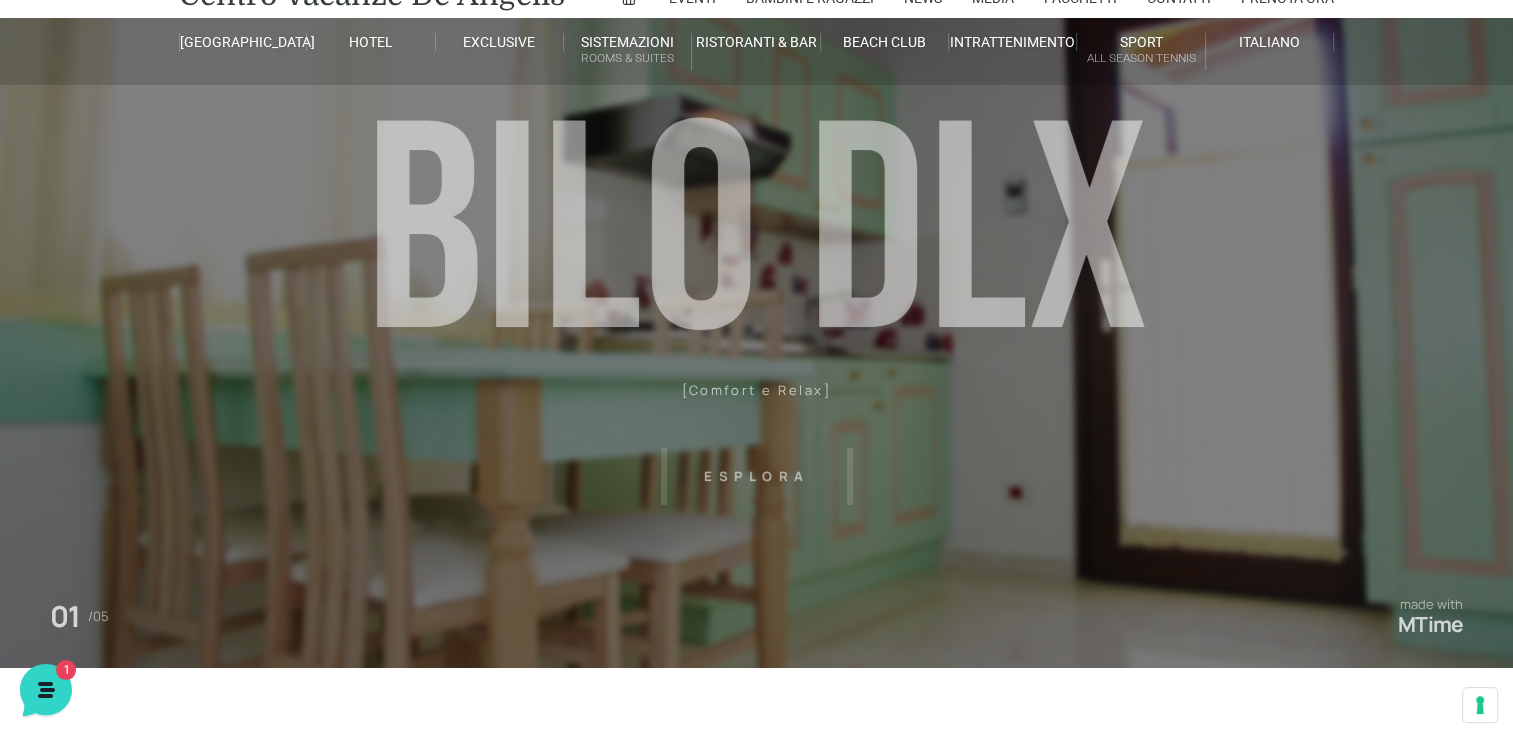scroll, scrollTop: 0, scrollLeft: 0, axis: both 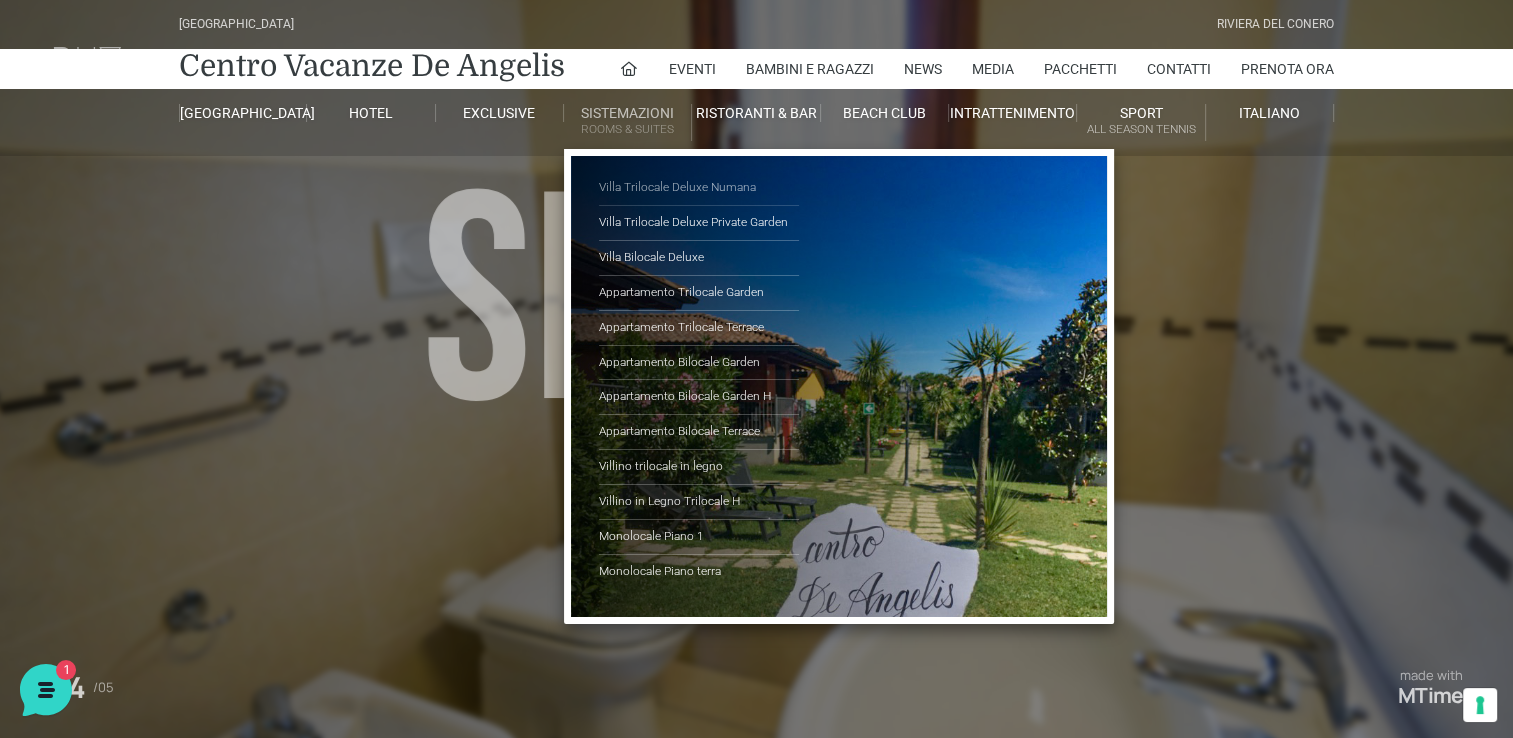 click on "Villa Trilocale Deluxe Numana" at bounding box center [699, 188] 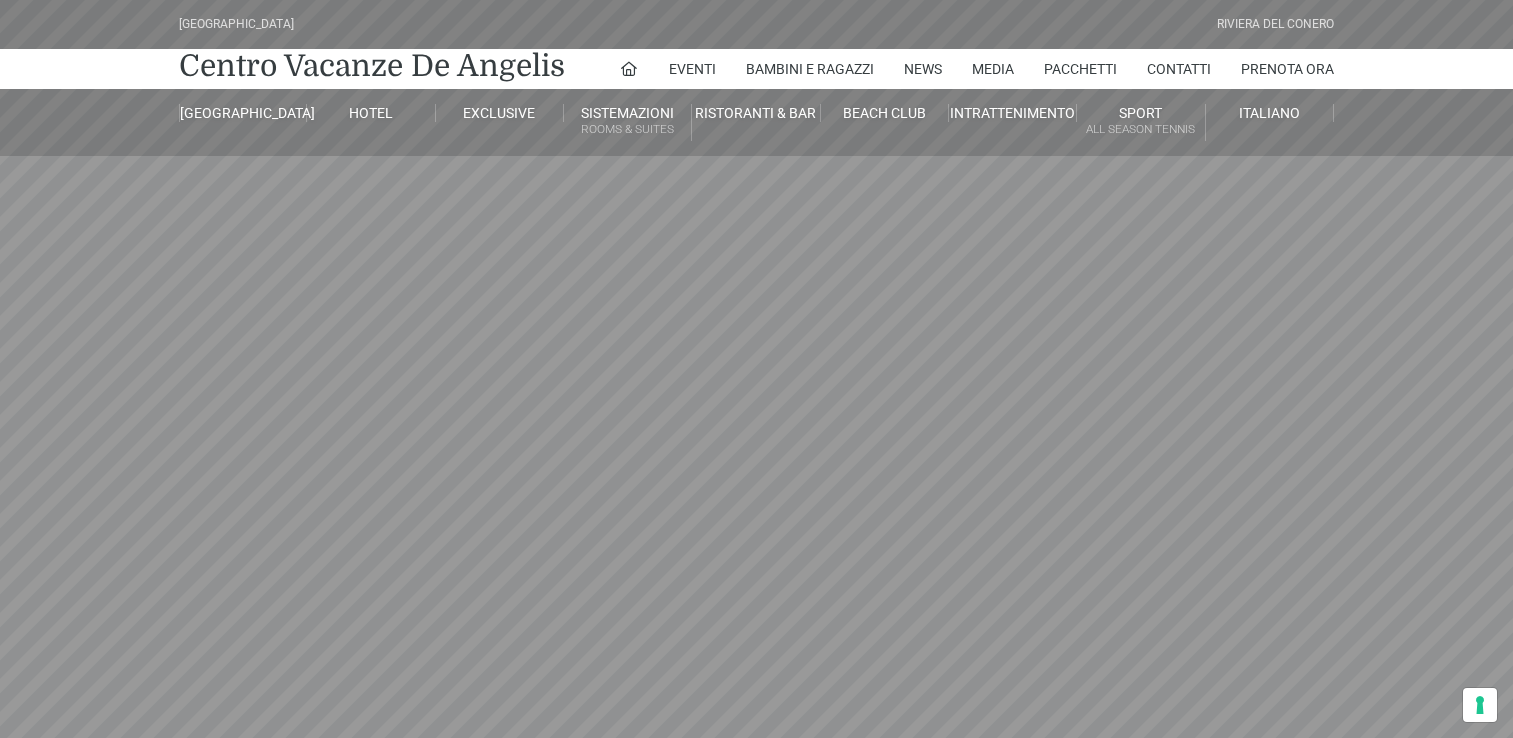 scroll, scrollTop: 0, scrollLeft: 0, axis: both 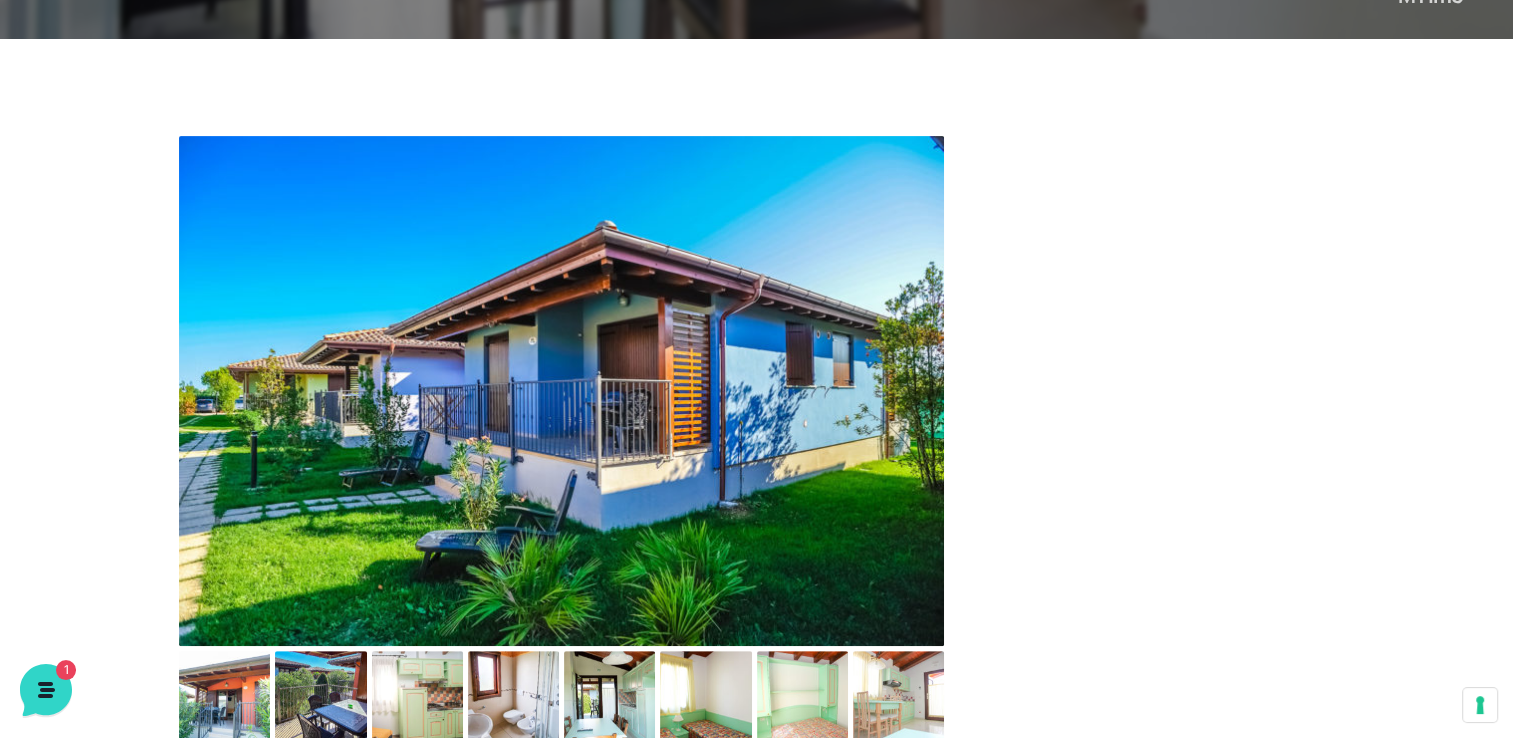 click at bounding box center (561, 391) 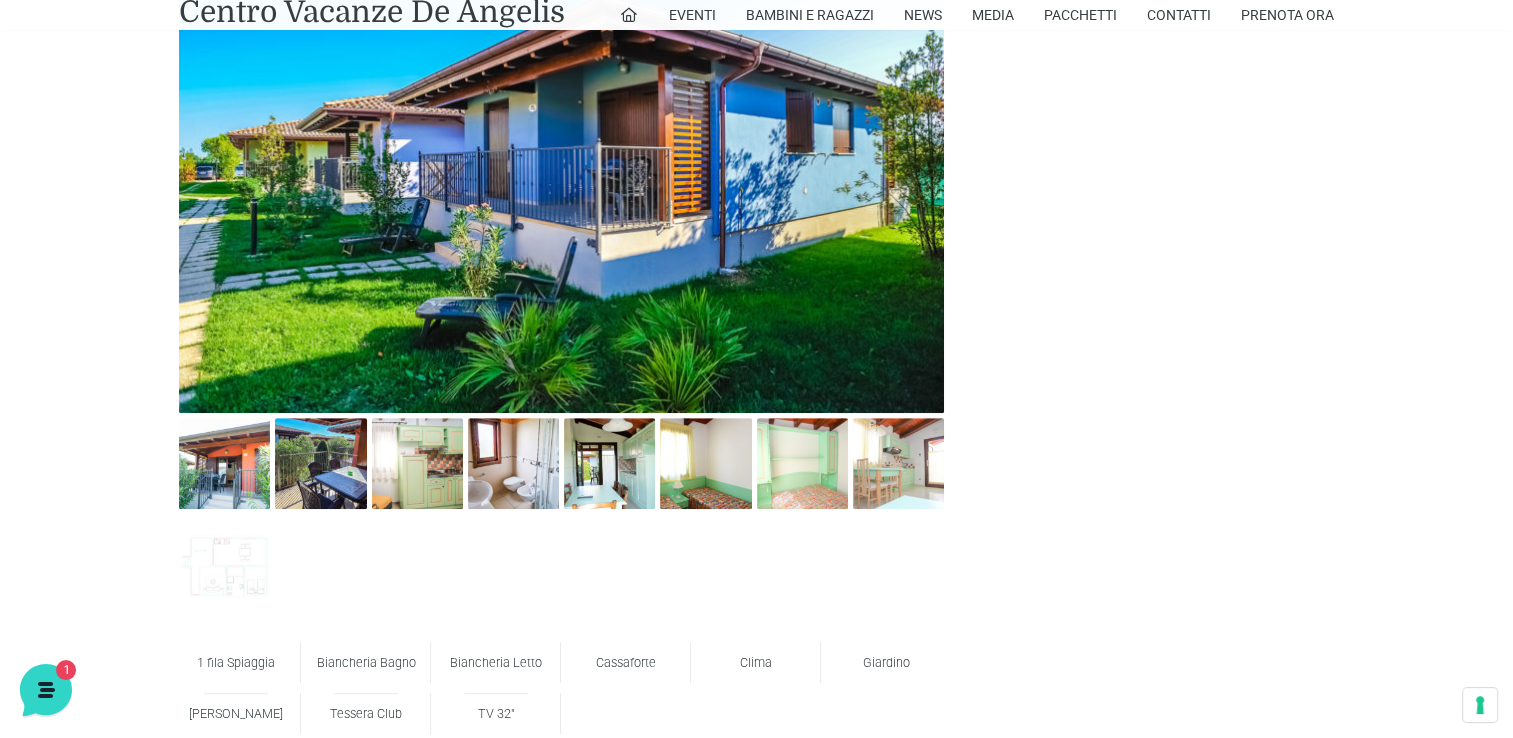 scroll, scrollTop: 1000, scrollLeft: 0, axis: vertical 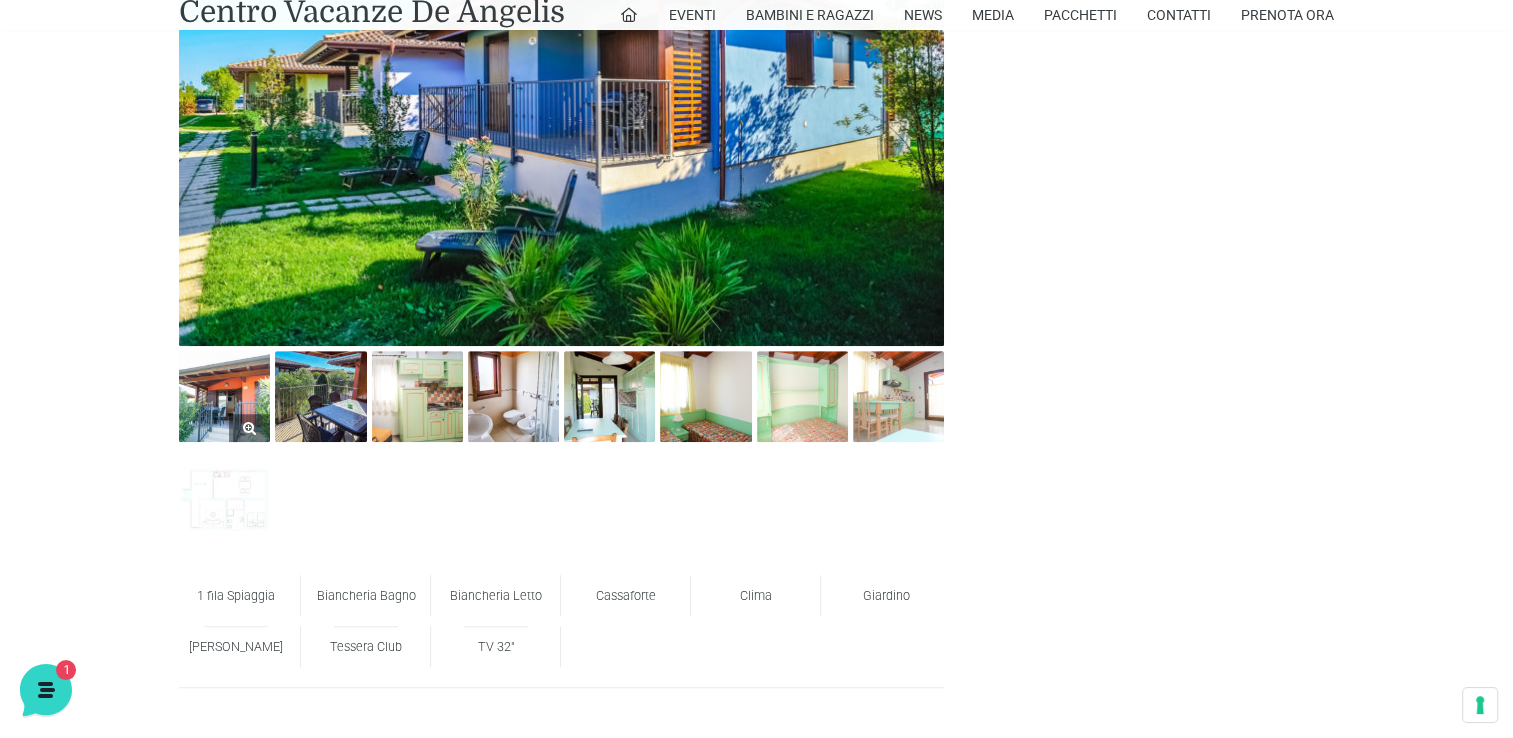 click at bounding box center (224, 396) 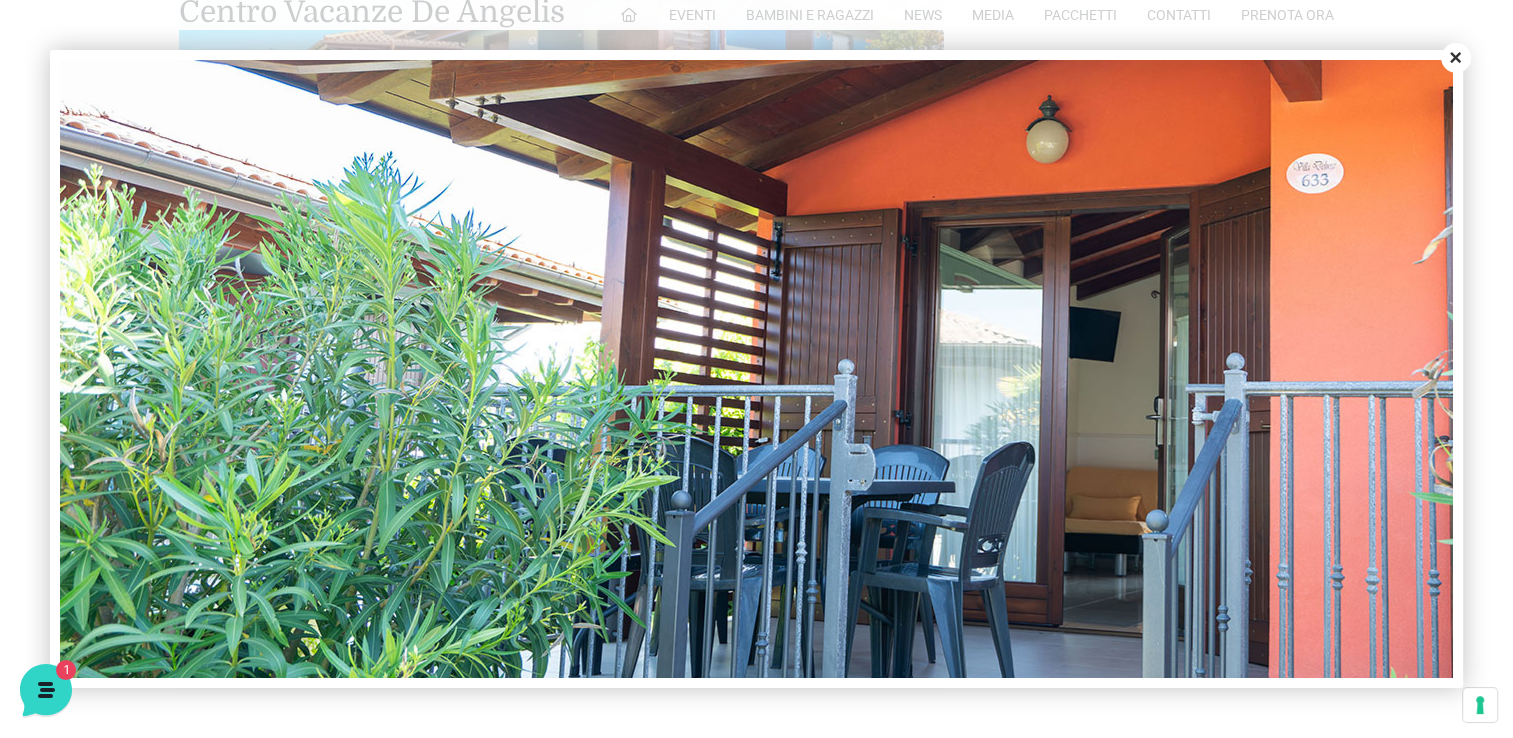 scroll, scrollTop: 676, scrollLeft: 0, axis: vertical 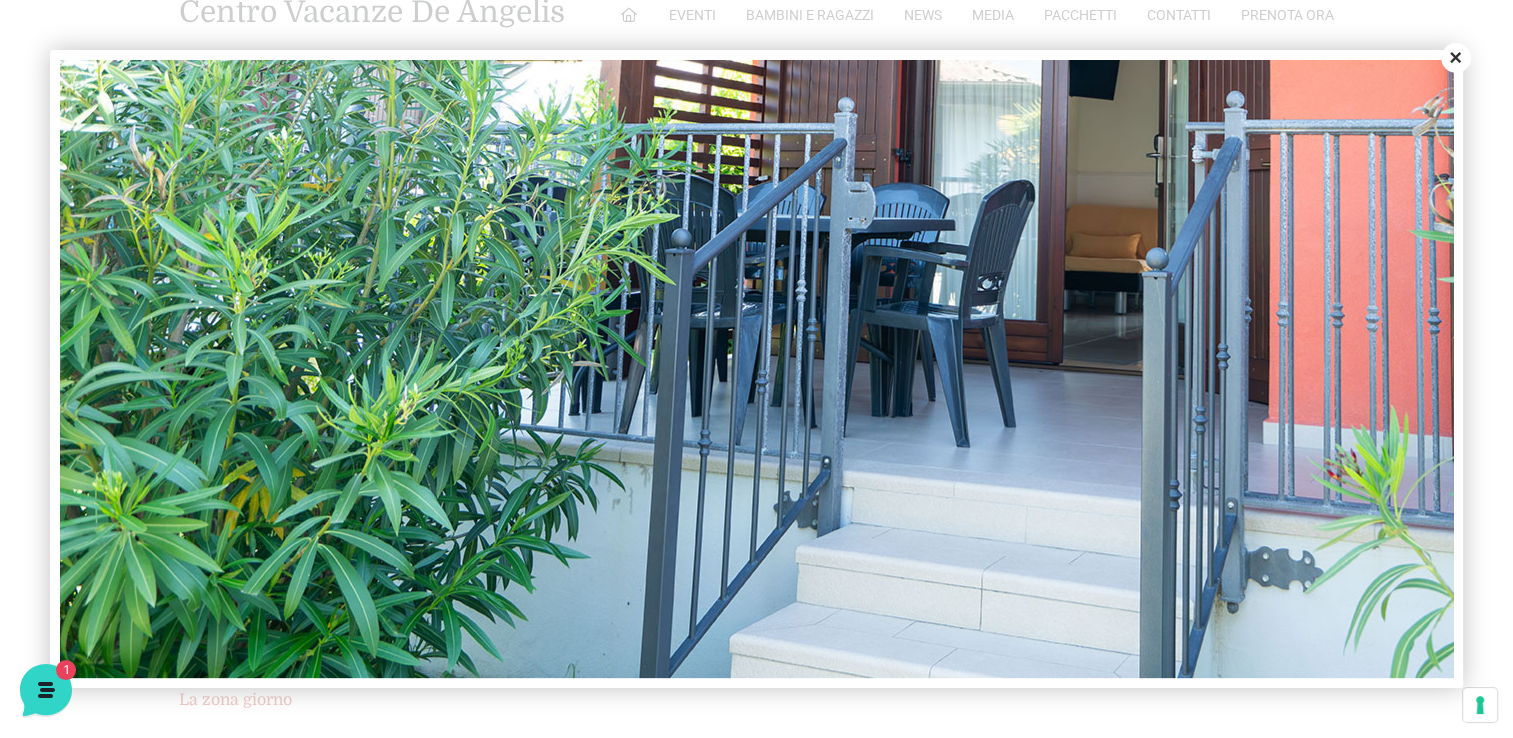 click on "Close" at bounding box center (1456, 58) 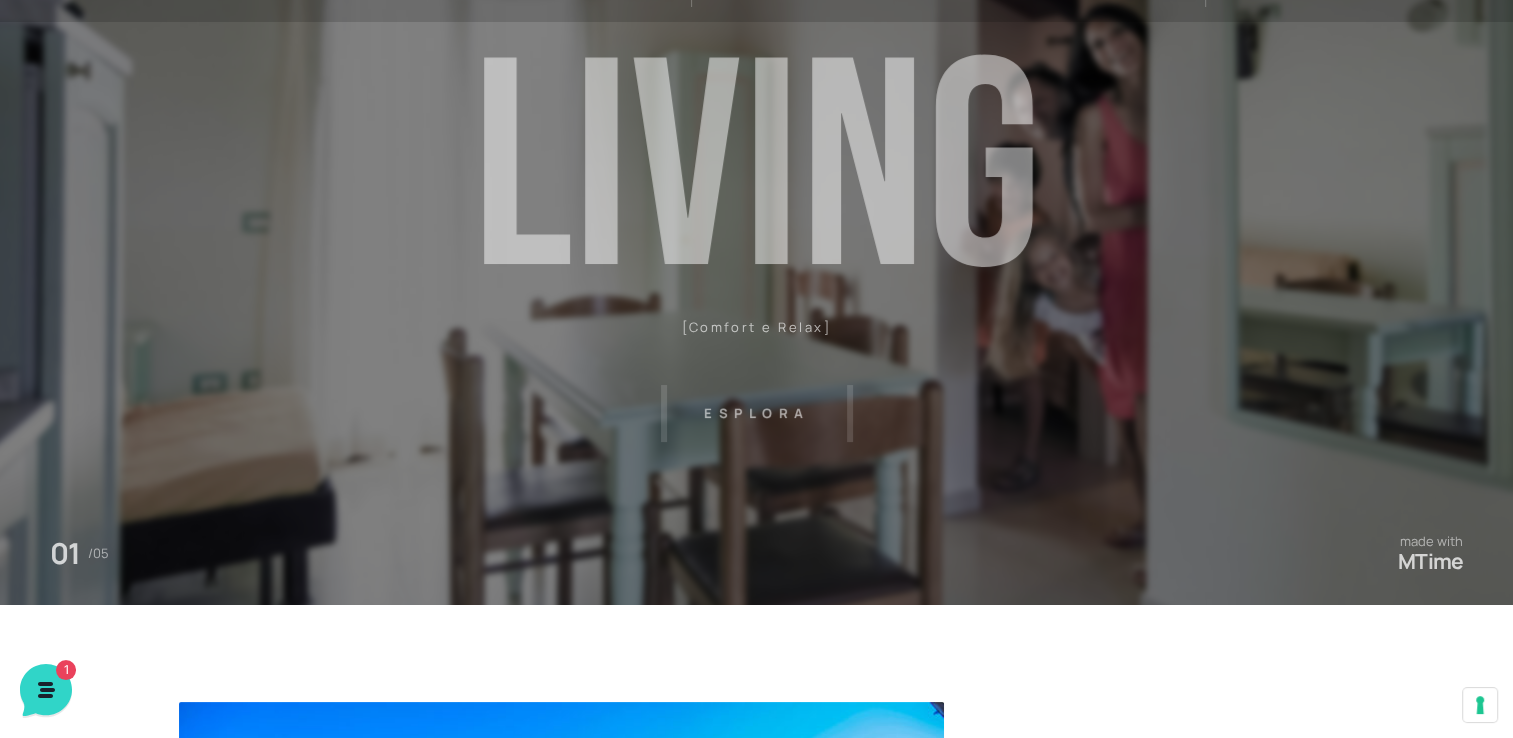scroll, scrollTop: 0, scrollLeft: 0, axis: both 